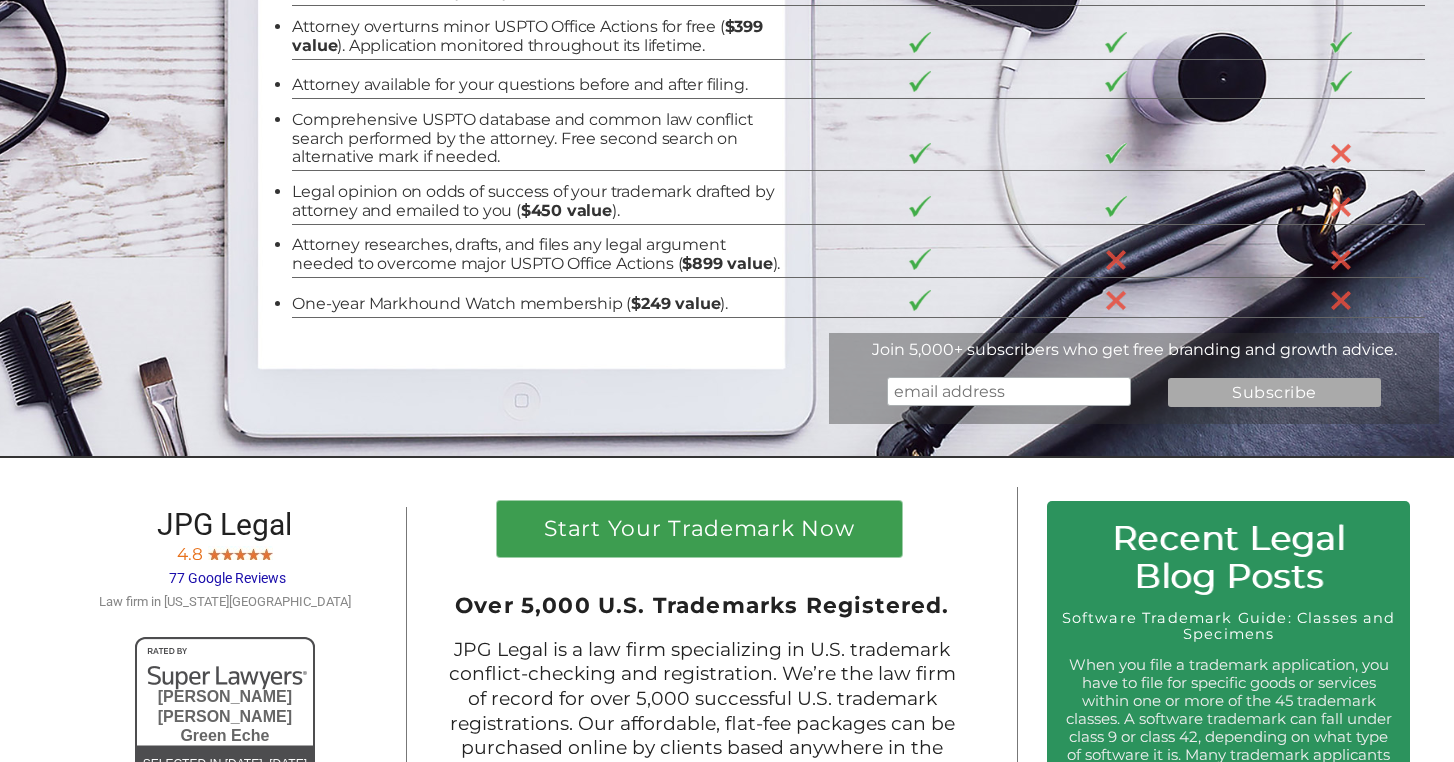 scroll, scrollTop: 422, scrollLeft: 0, axis: vertical 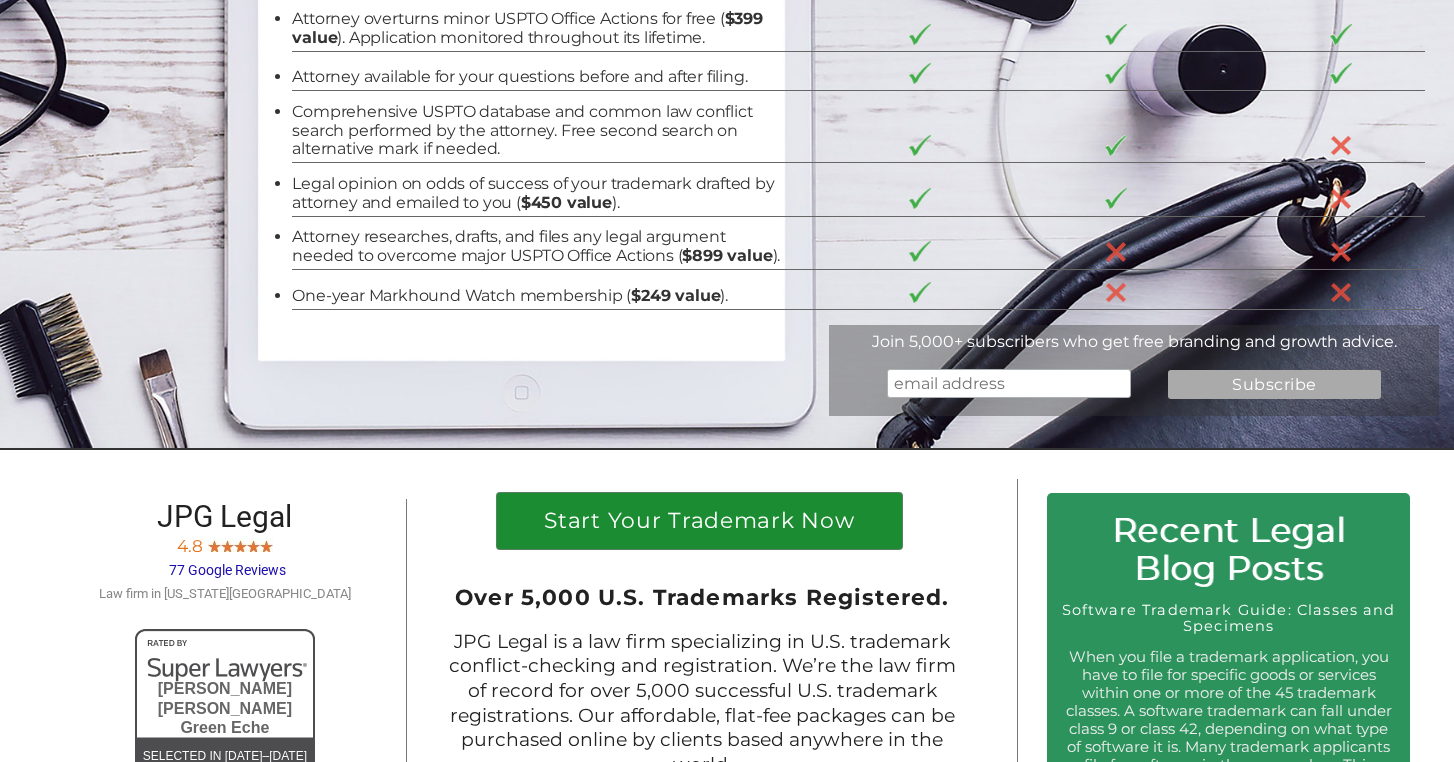 click on "Start Your Trademark Now" at bounding box center [699, 526] 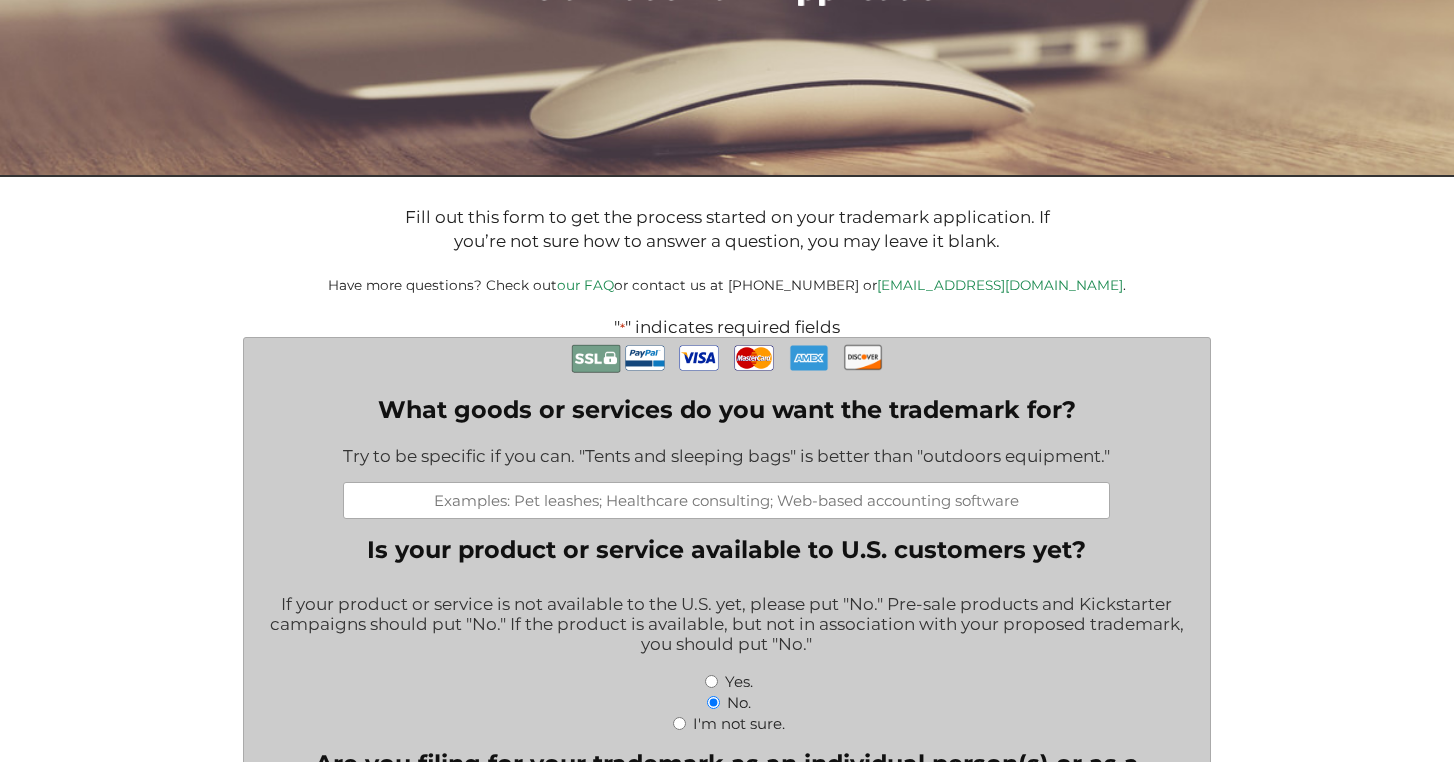 scroll, scrollTop: 261, scrollLeft: 0, axis: vertical 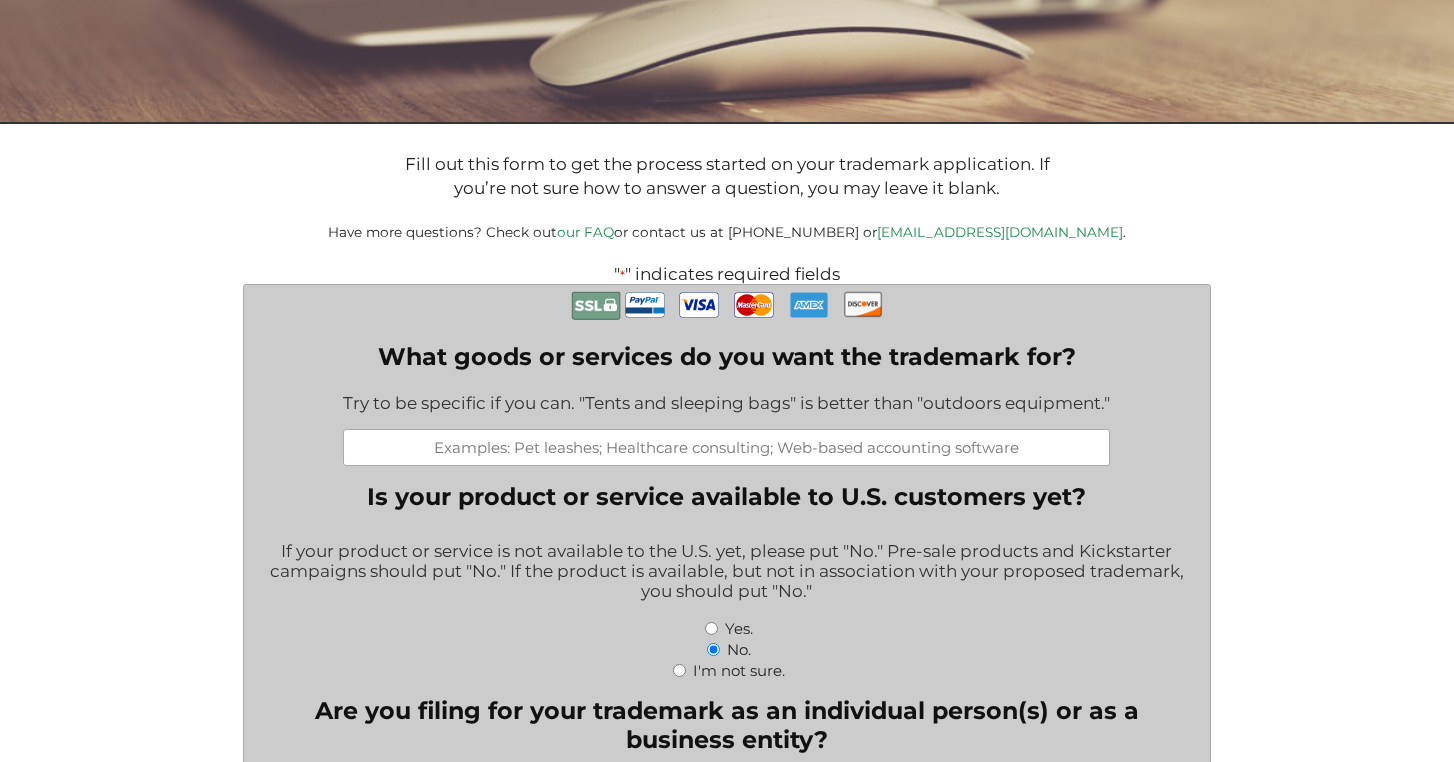 click on "What goods or services do you want the trademark for?" at bounding box center [726, 447] 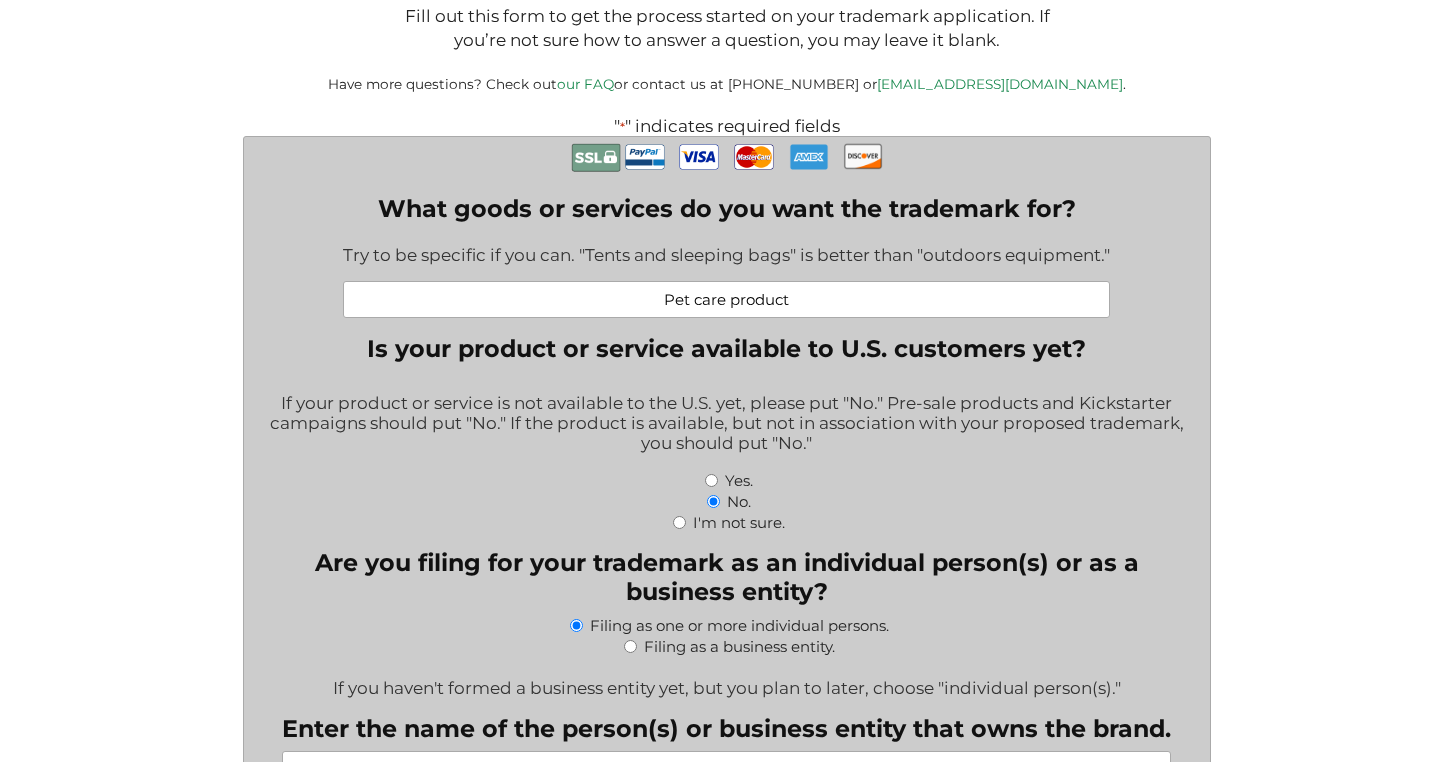 scroll, scrollTop: 415, scrollLeft: 0, axis: vertical 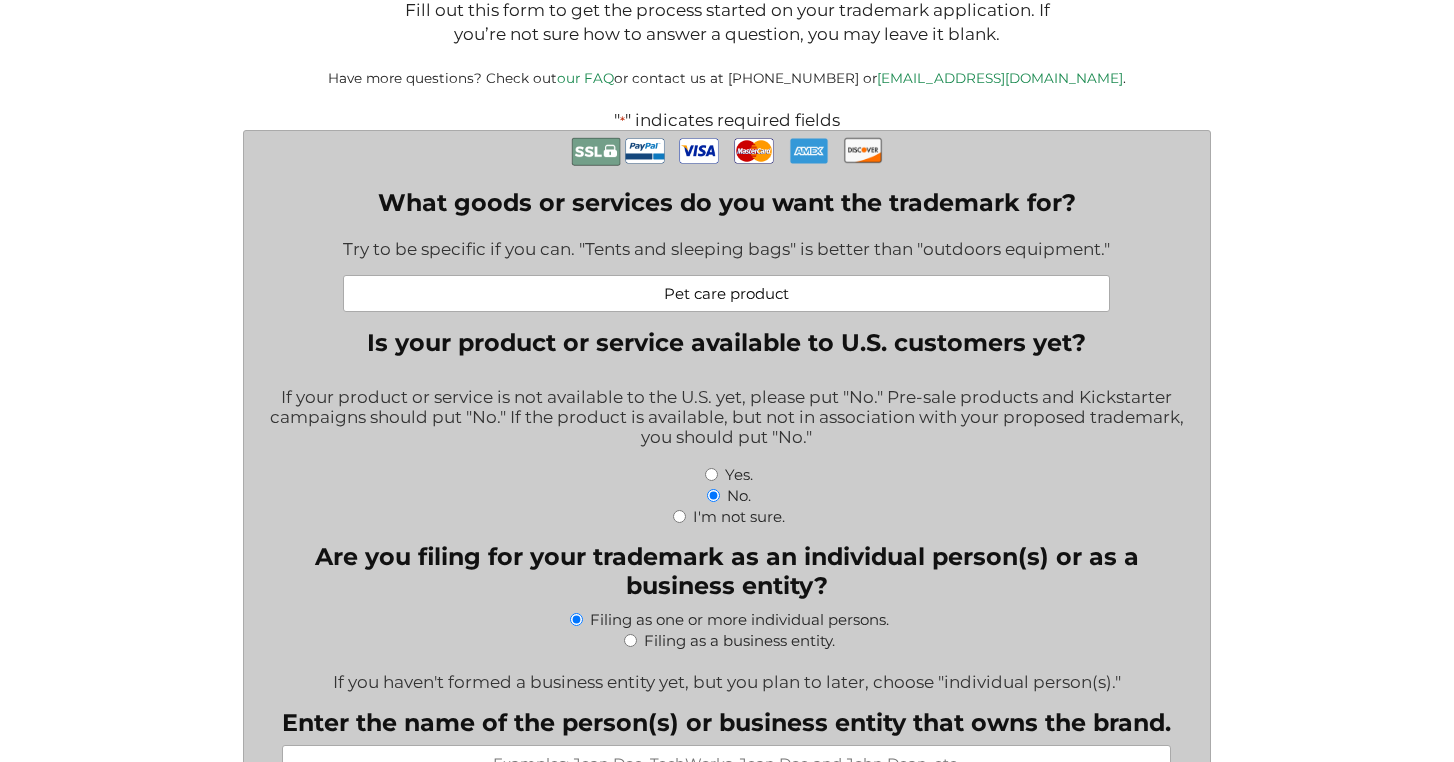 type on "Pet care product" 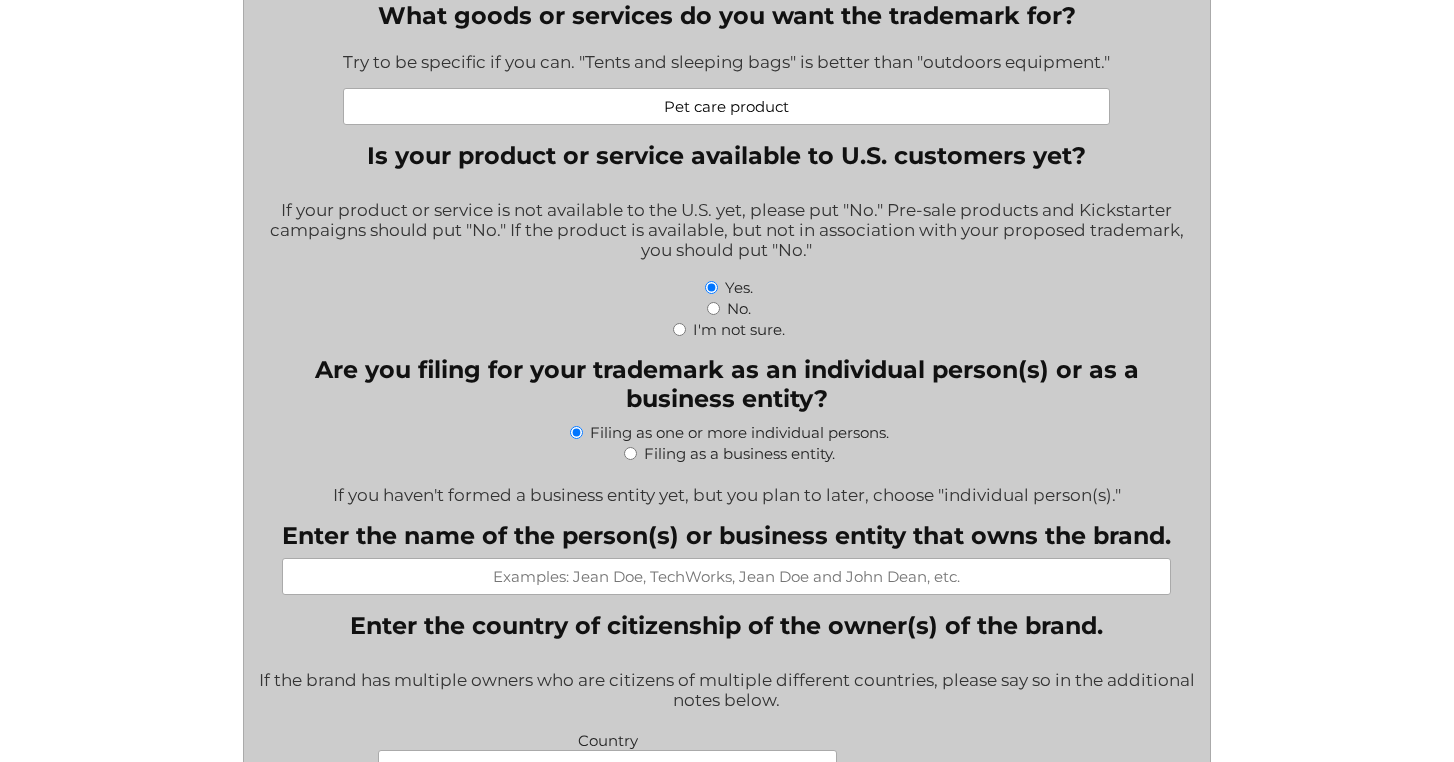 scroll, scrollTop: 618, scrollLeft: 0, axis: vertical 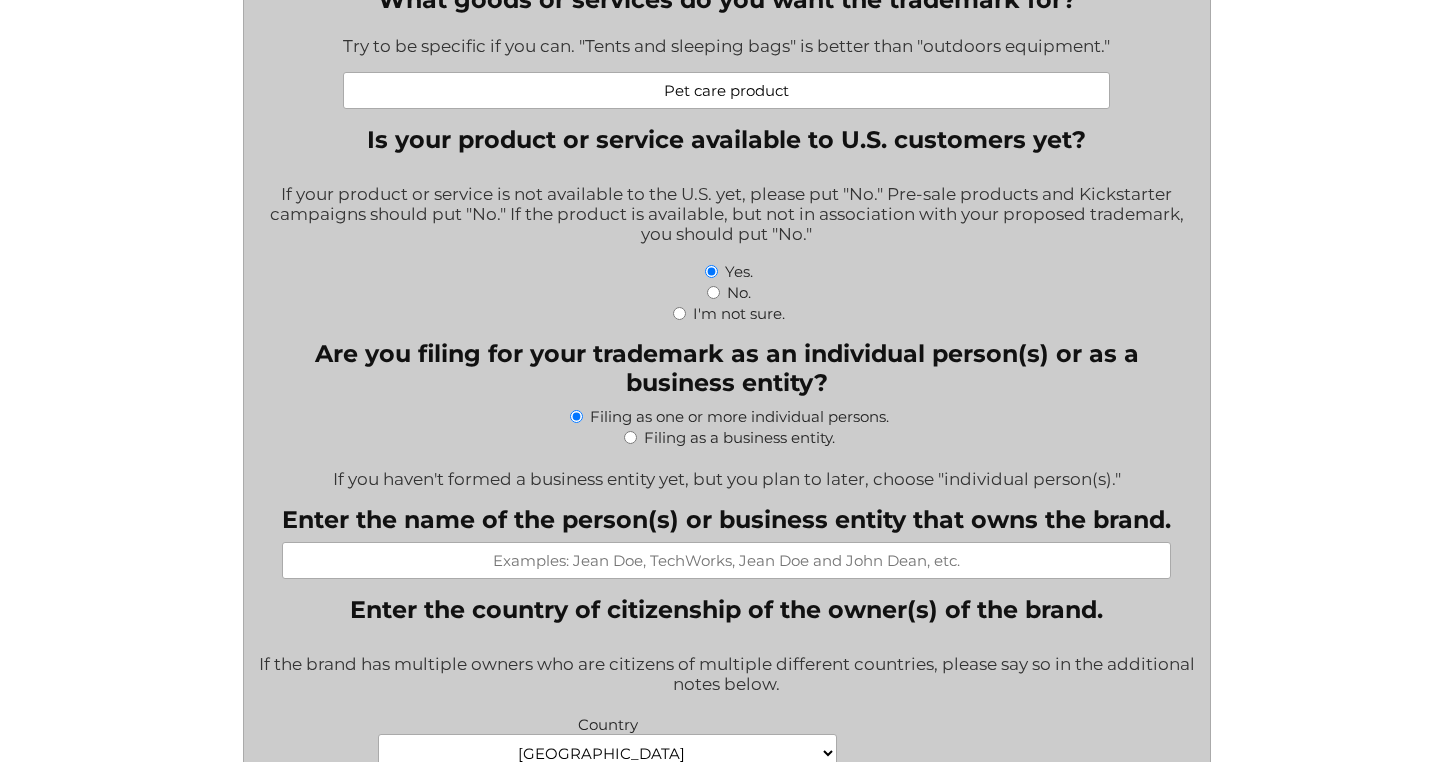 click on "Filing as a business entity." at bounding box center (630, 437) 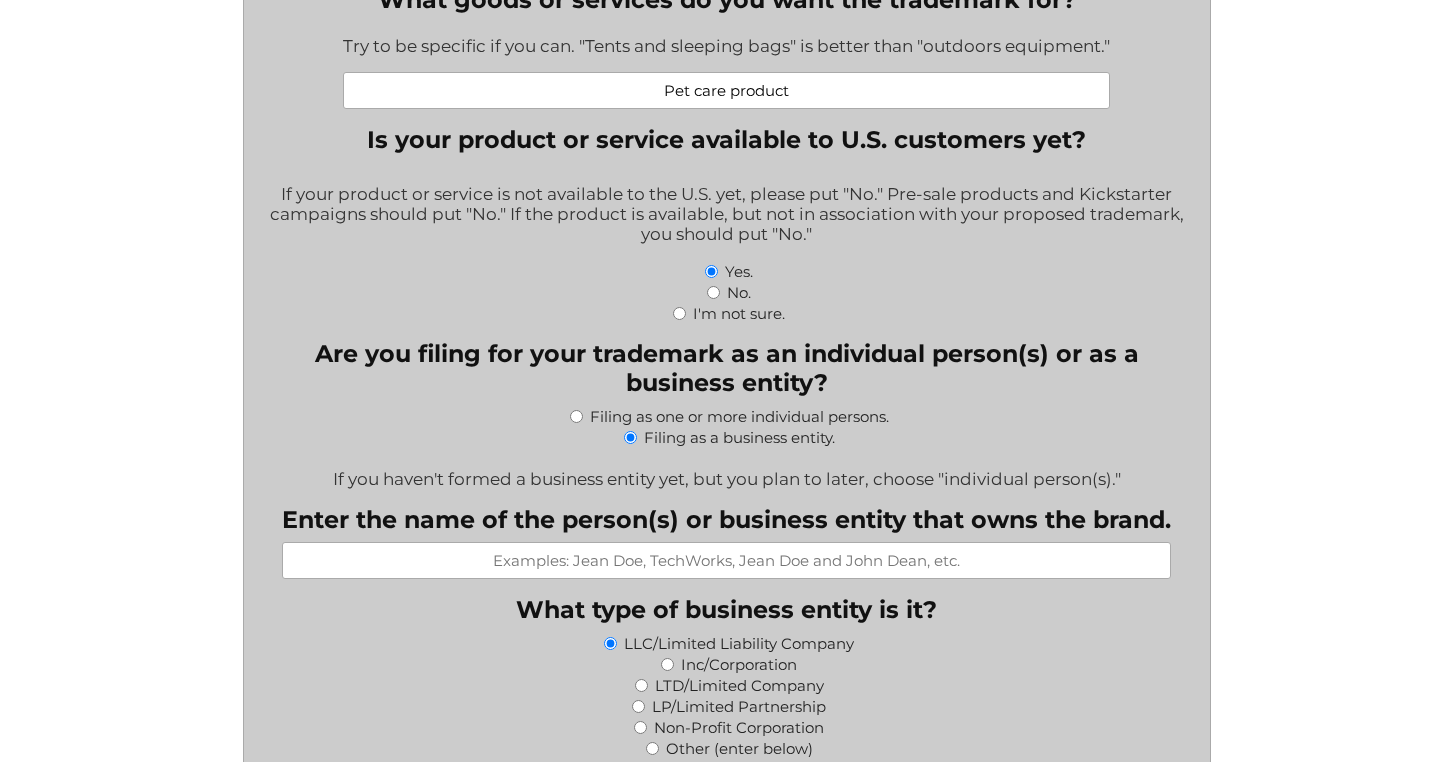 click on "Enter the name of the person(s) or business entity that owns the brand." at bounding box center (726, 560) 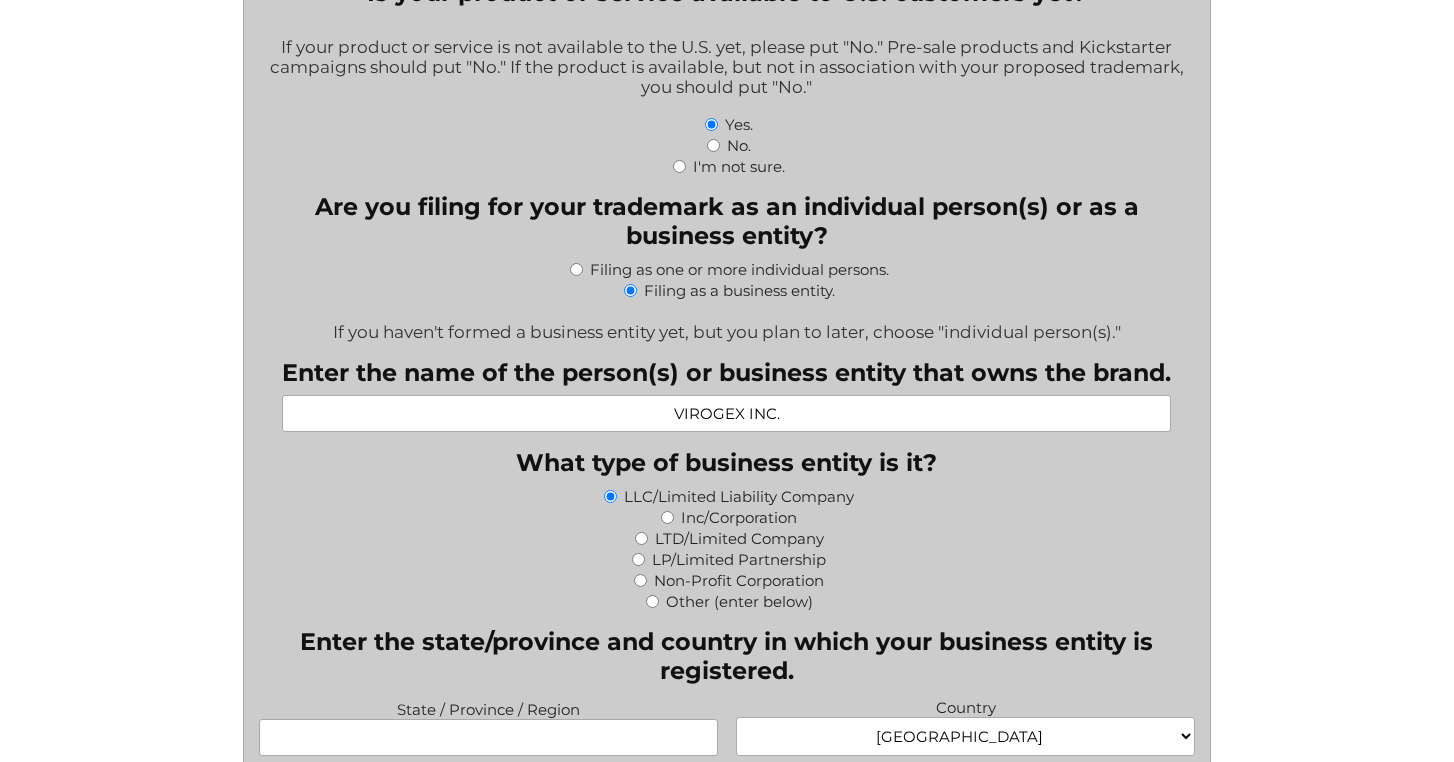 scroll, scrollTop: 791, scrollLeft: 0, axis: vertical 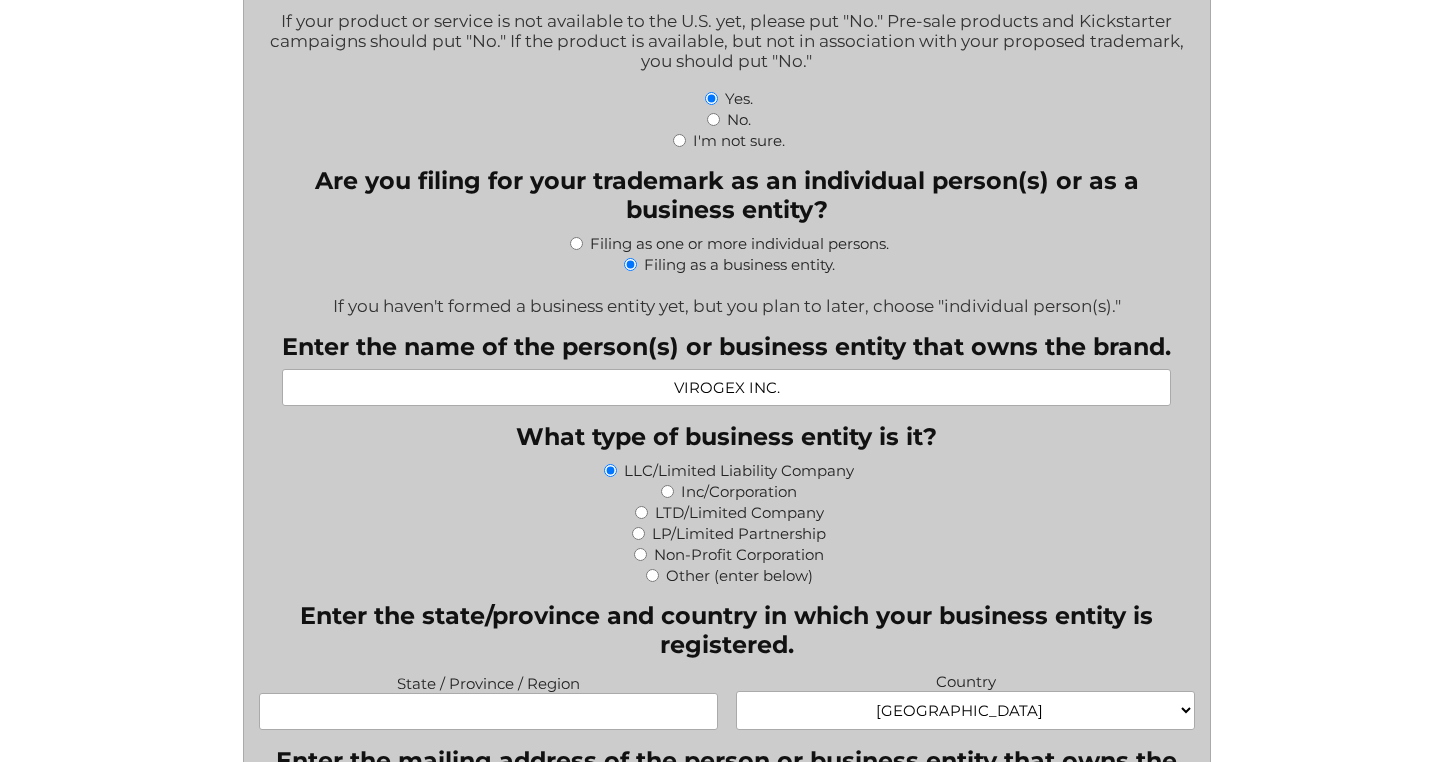 type on "VIROGEX INC." 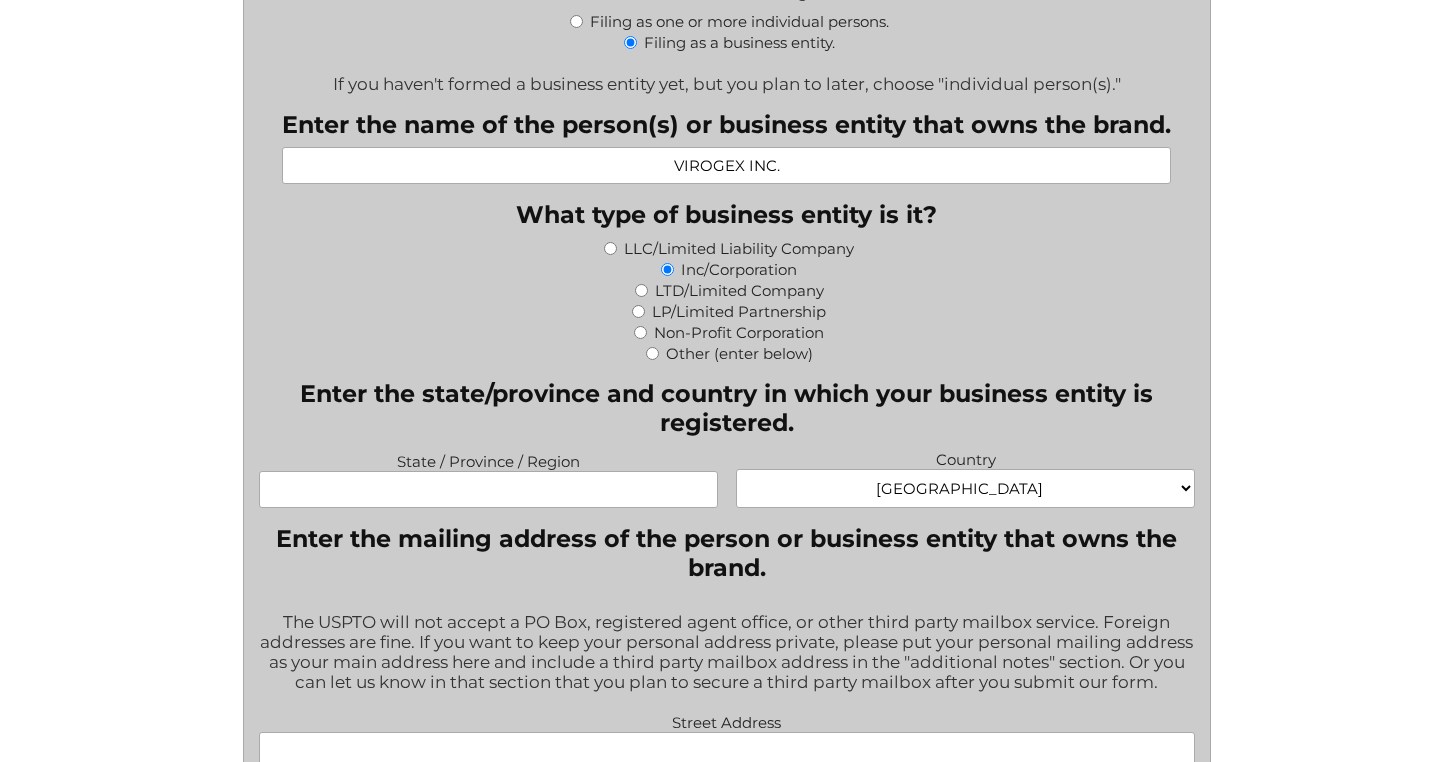 scroll, scrollTop: 1066, scrollLeft: 0, axis: vertical 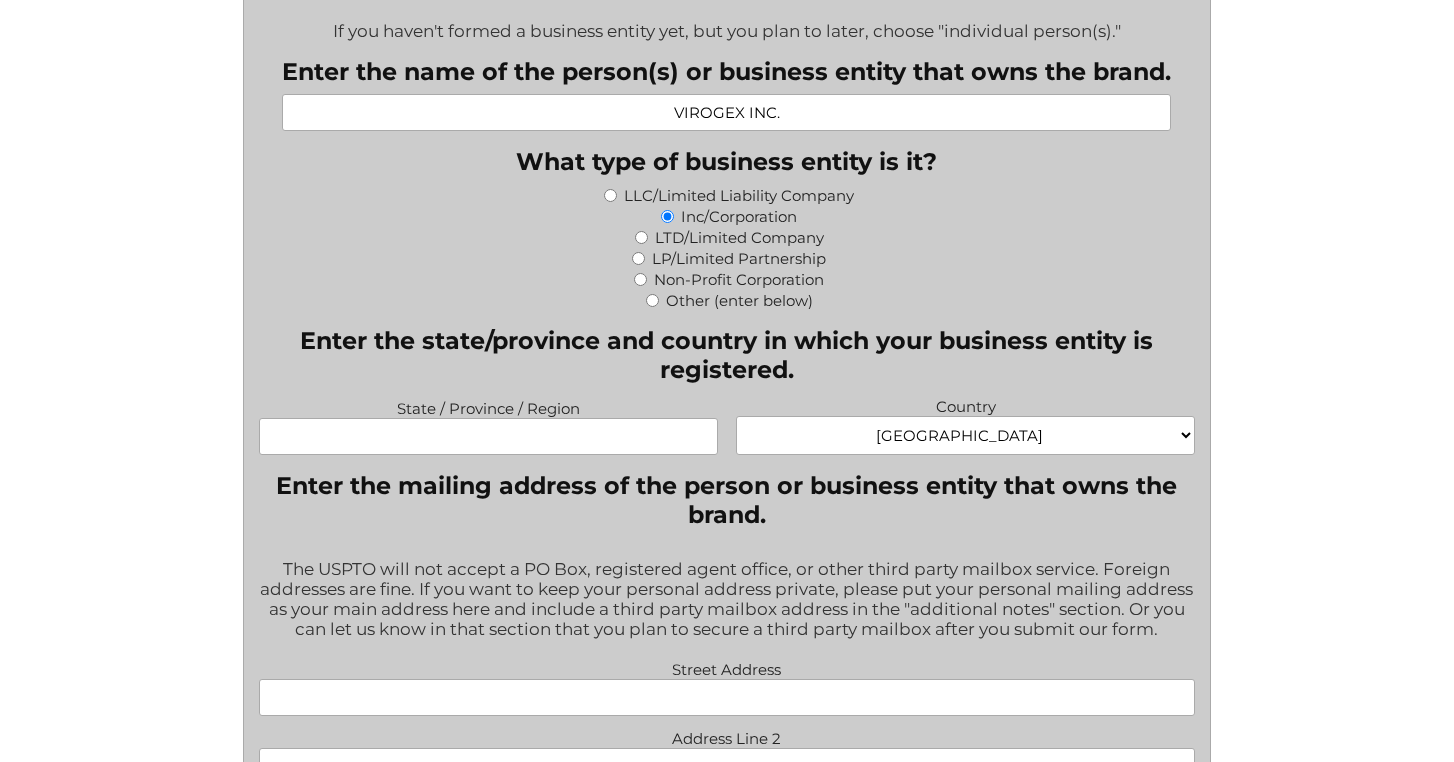click on "State / Province / Region" at bounding box center [488, 436] 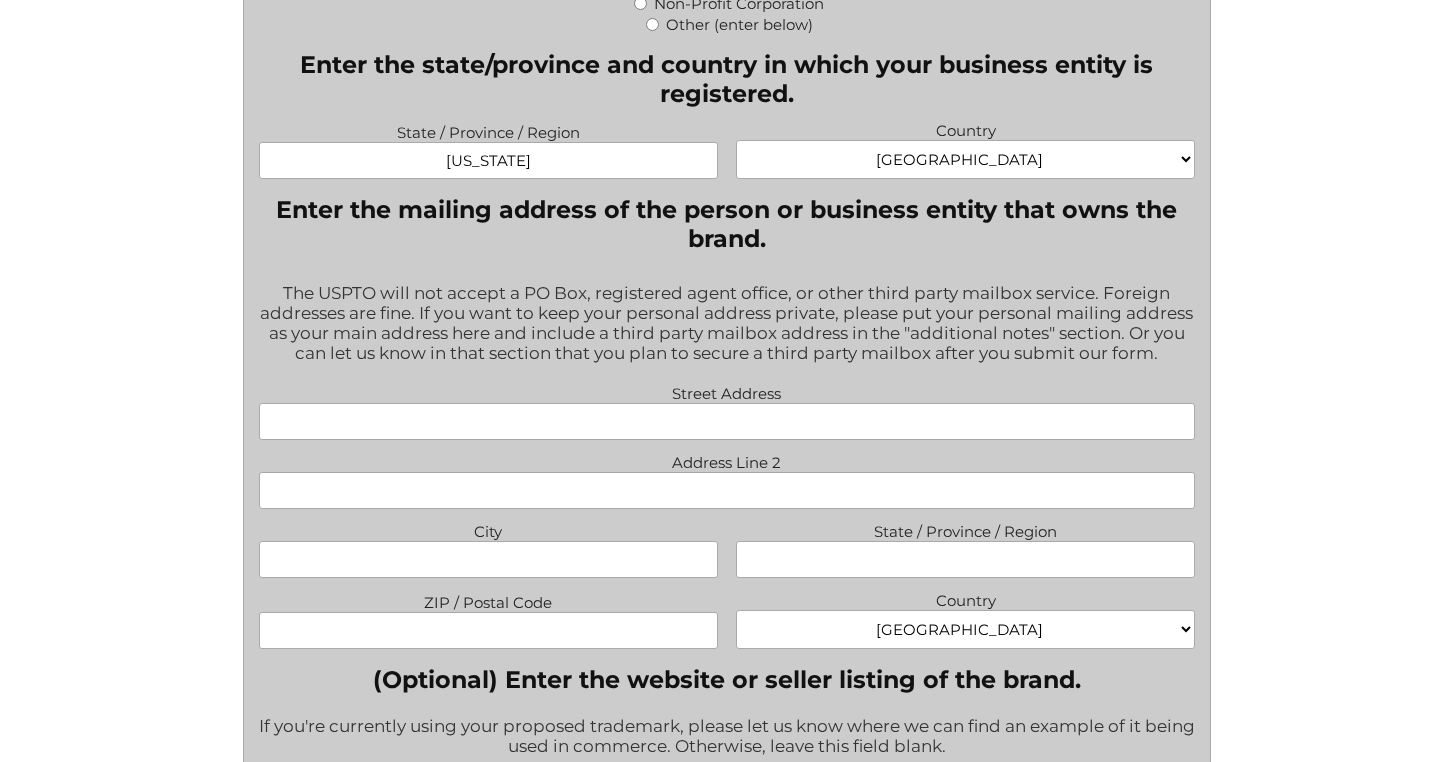 scroll, scrollTop: 1427, scrollLeft: 0, axis: vertical 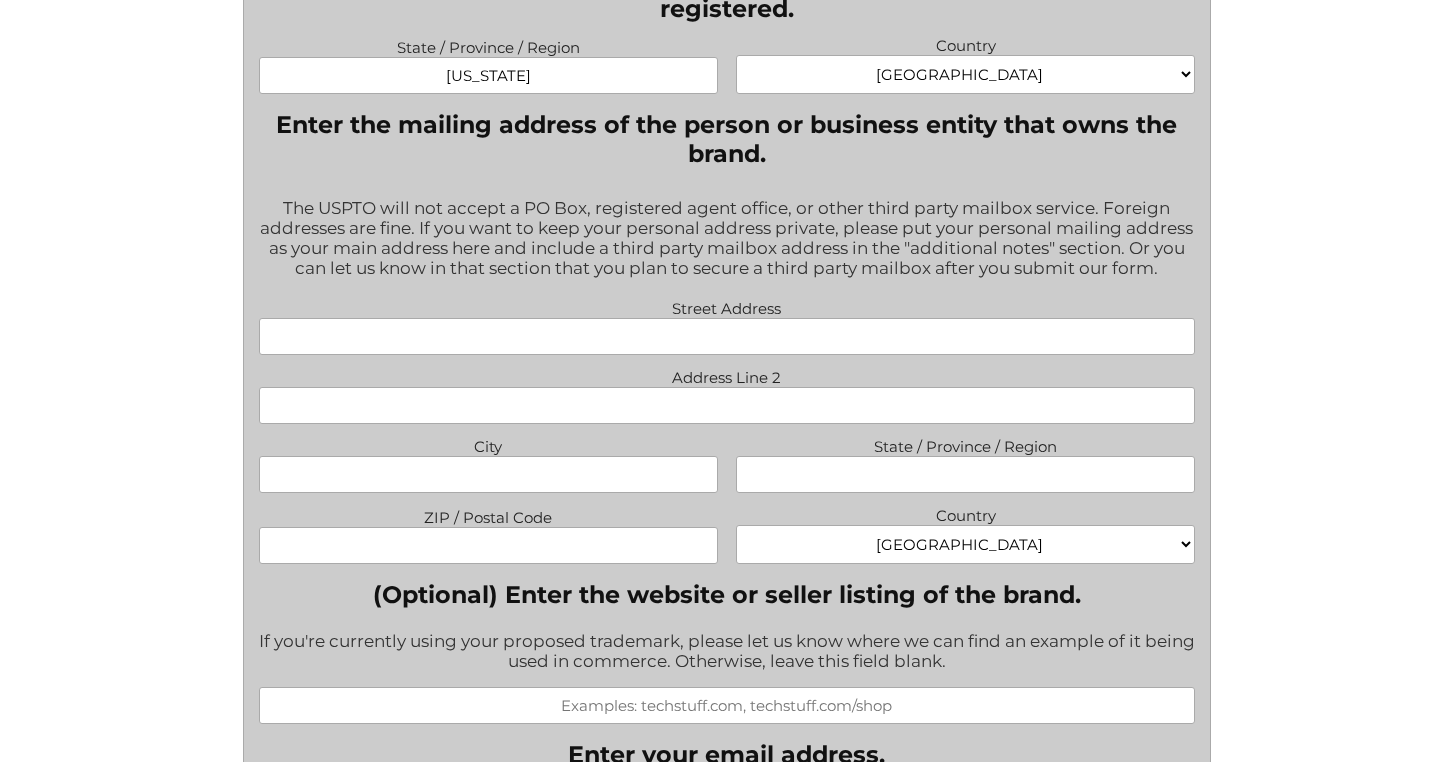 type on "[US_STATE]" 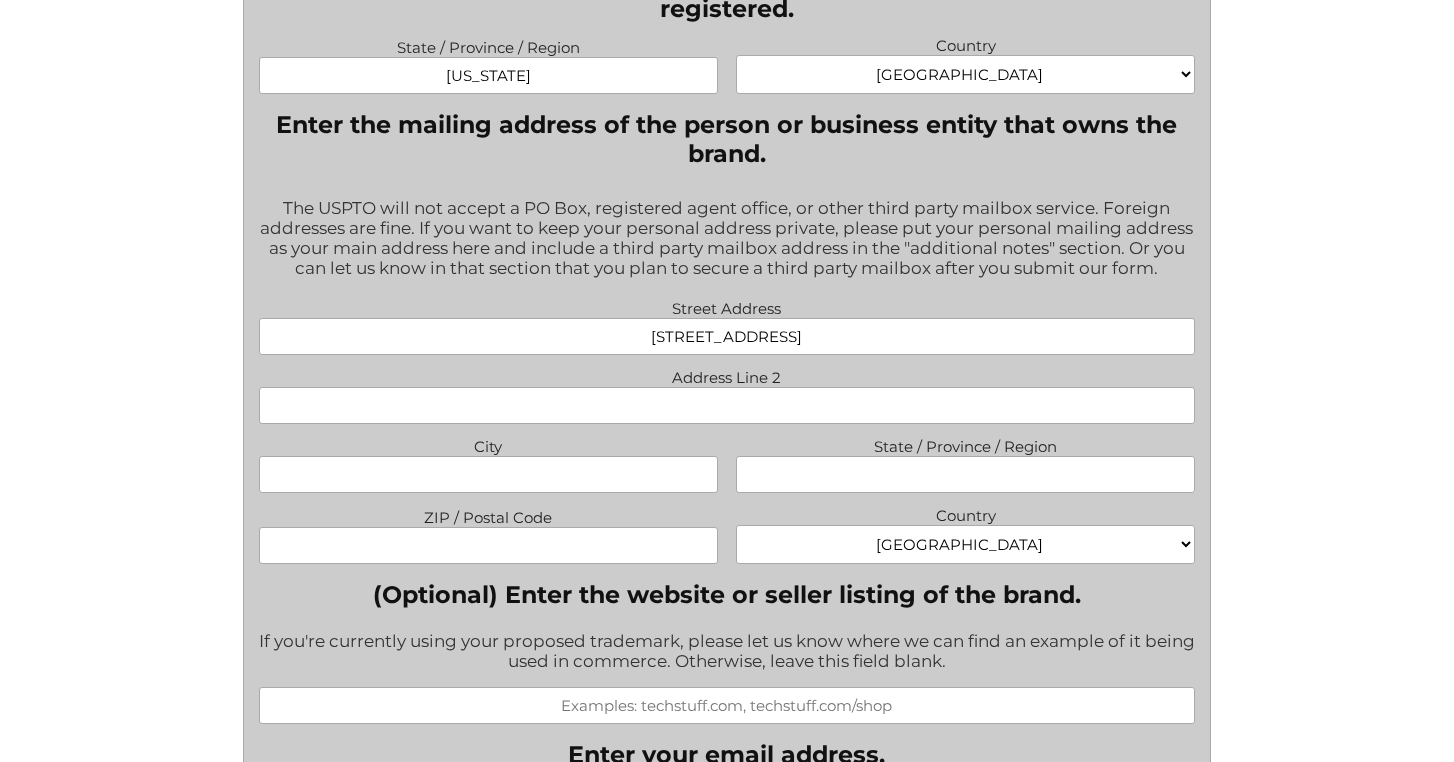 type on "[STREET_ADDRESS]" 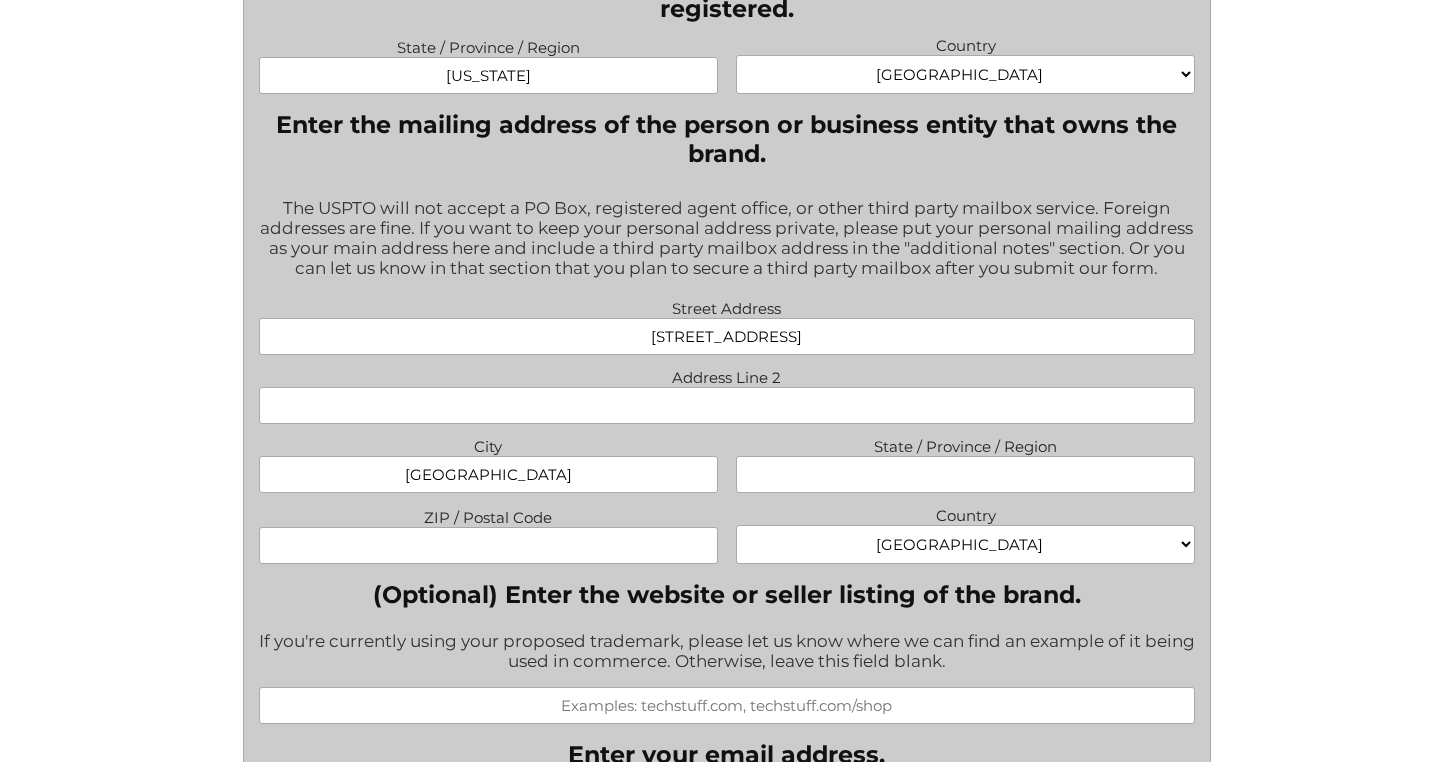 type on "[GEOGRAPHIC_DATA]" 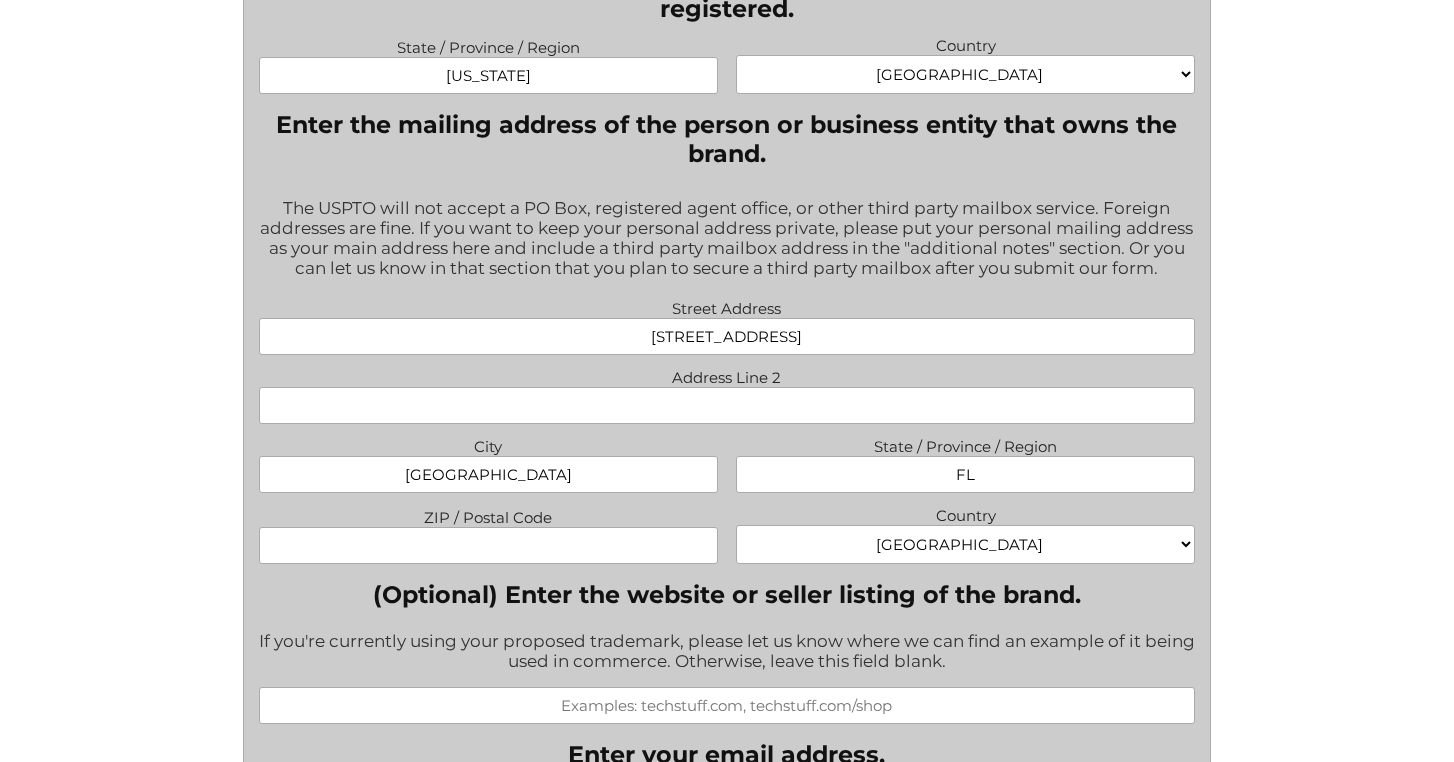 type on "FL" 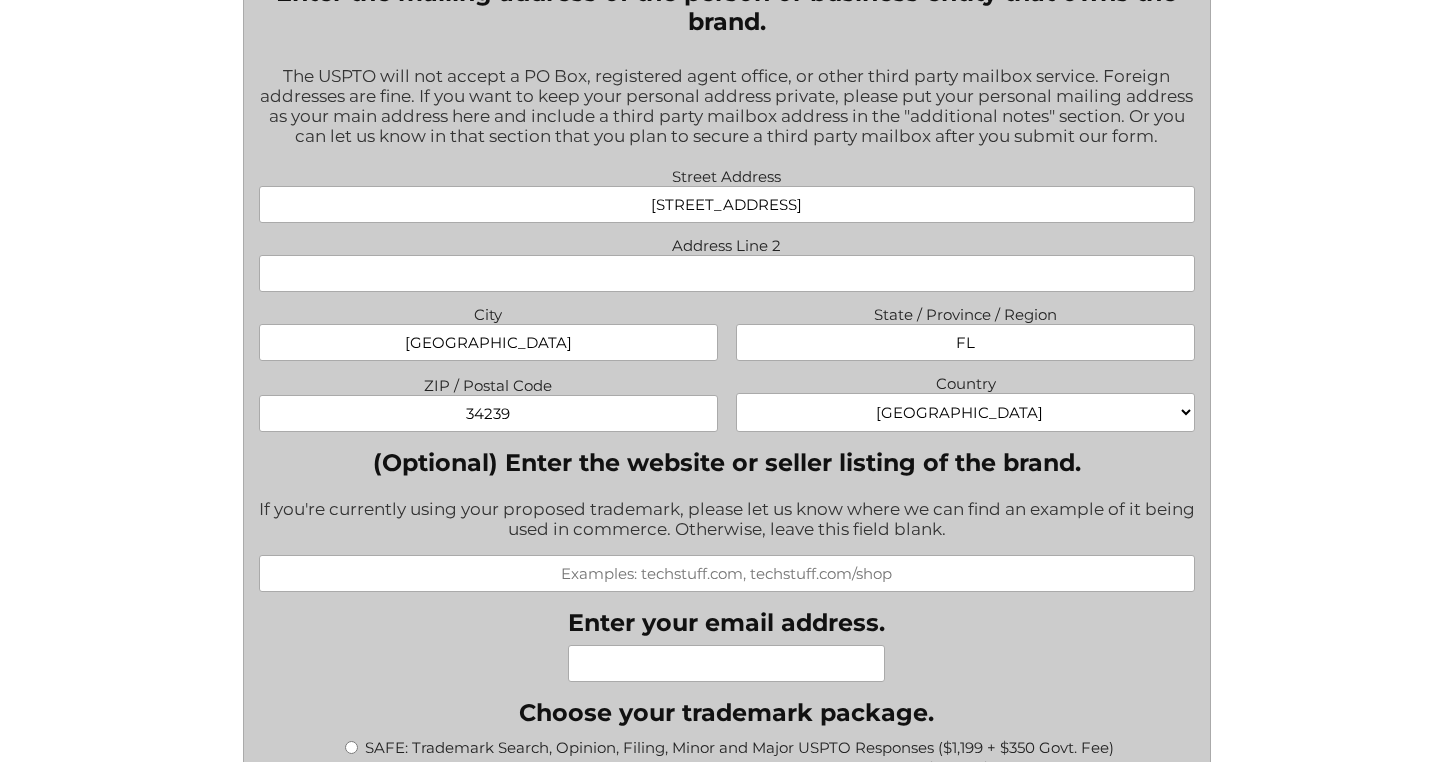 scroll, scrollTop: 1577, scrollLeft: 0, axis: vertical 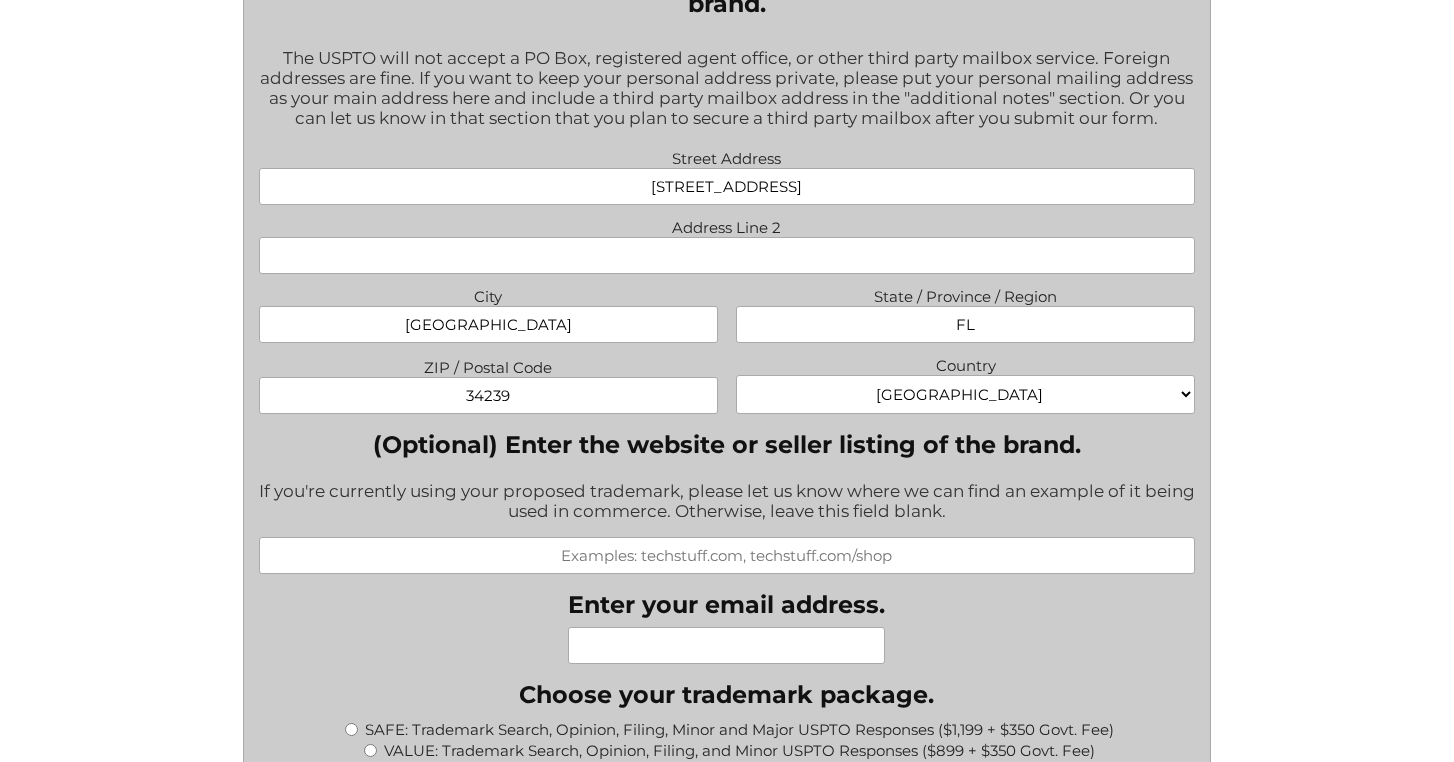 type on "34239" 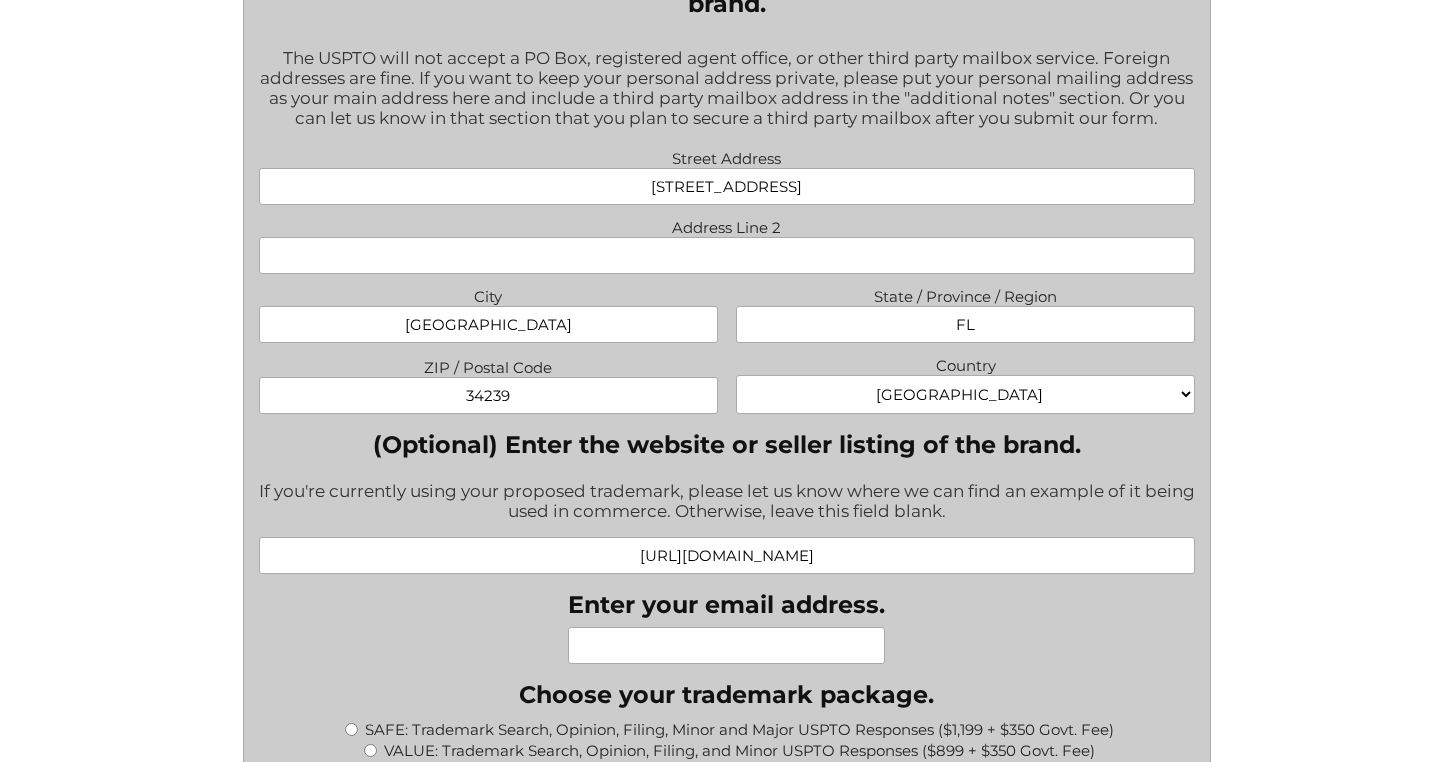 type on "[URL][DOMAIN_NAME]" 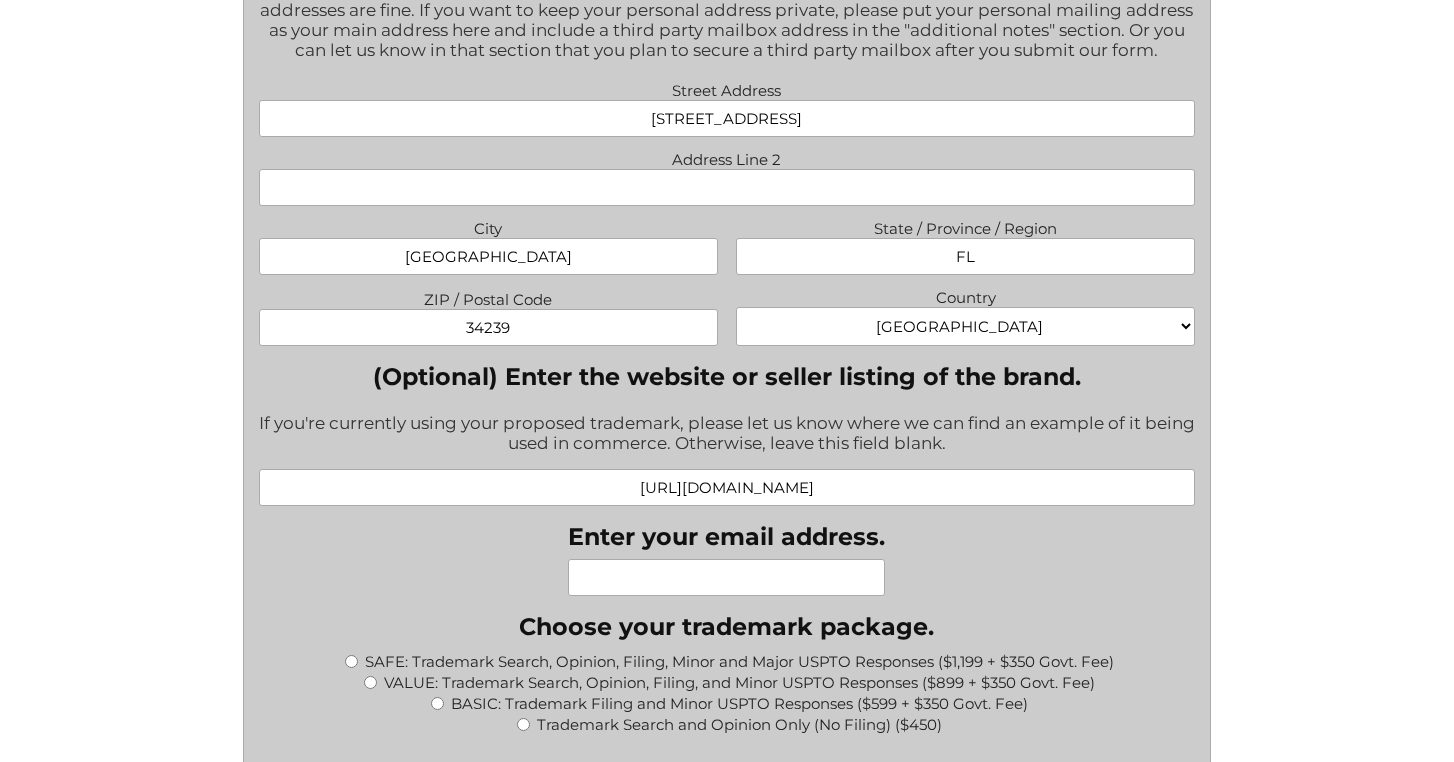 scroll, scrollTop: 1658, scrollLeft: 0, axis: vertical 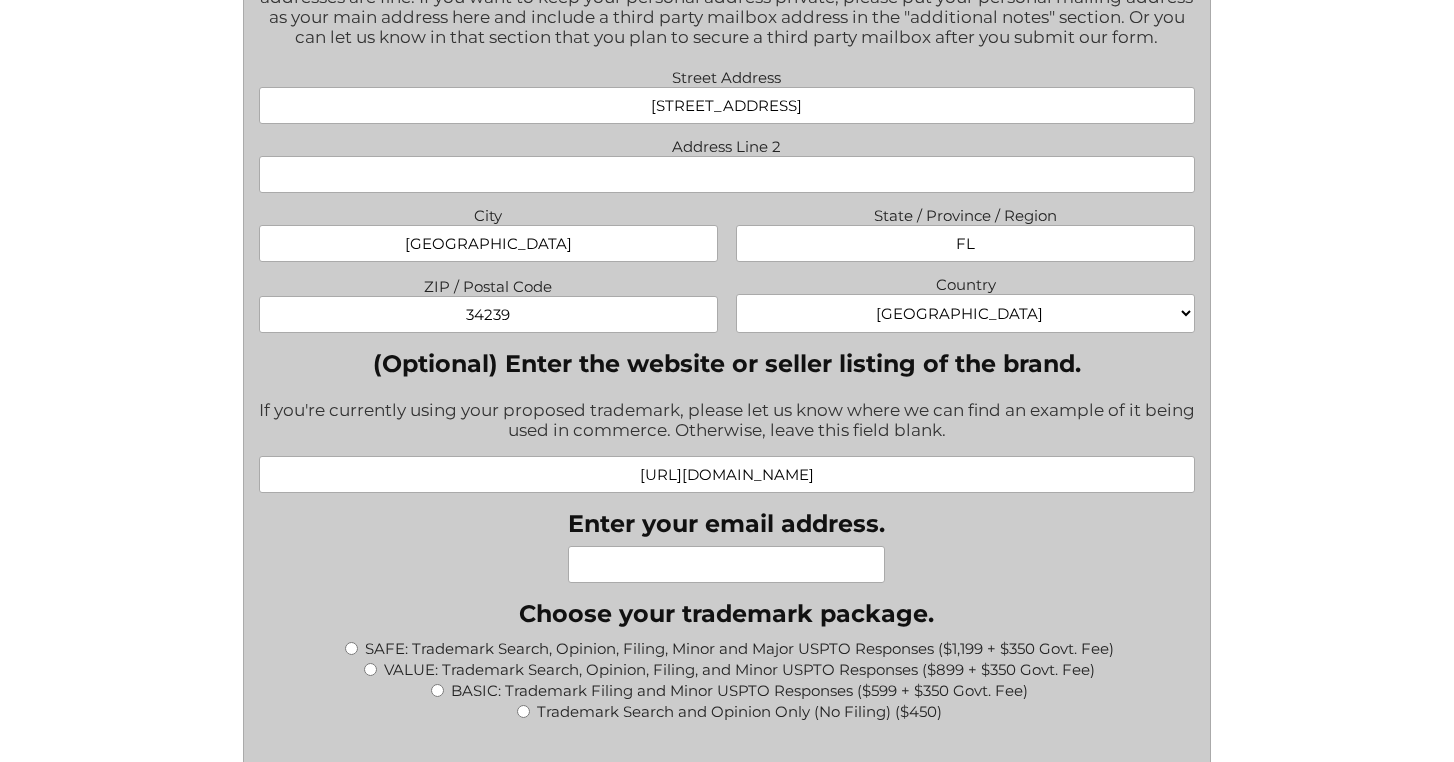 click on "Enter your email address." at bounding box center [726, 564] 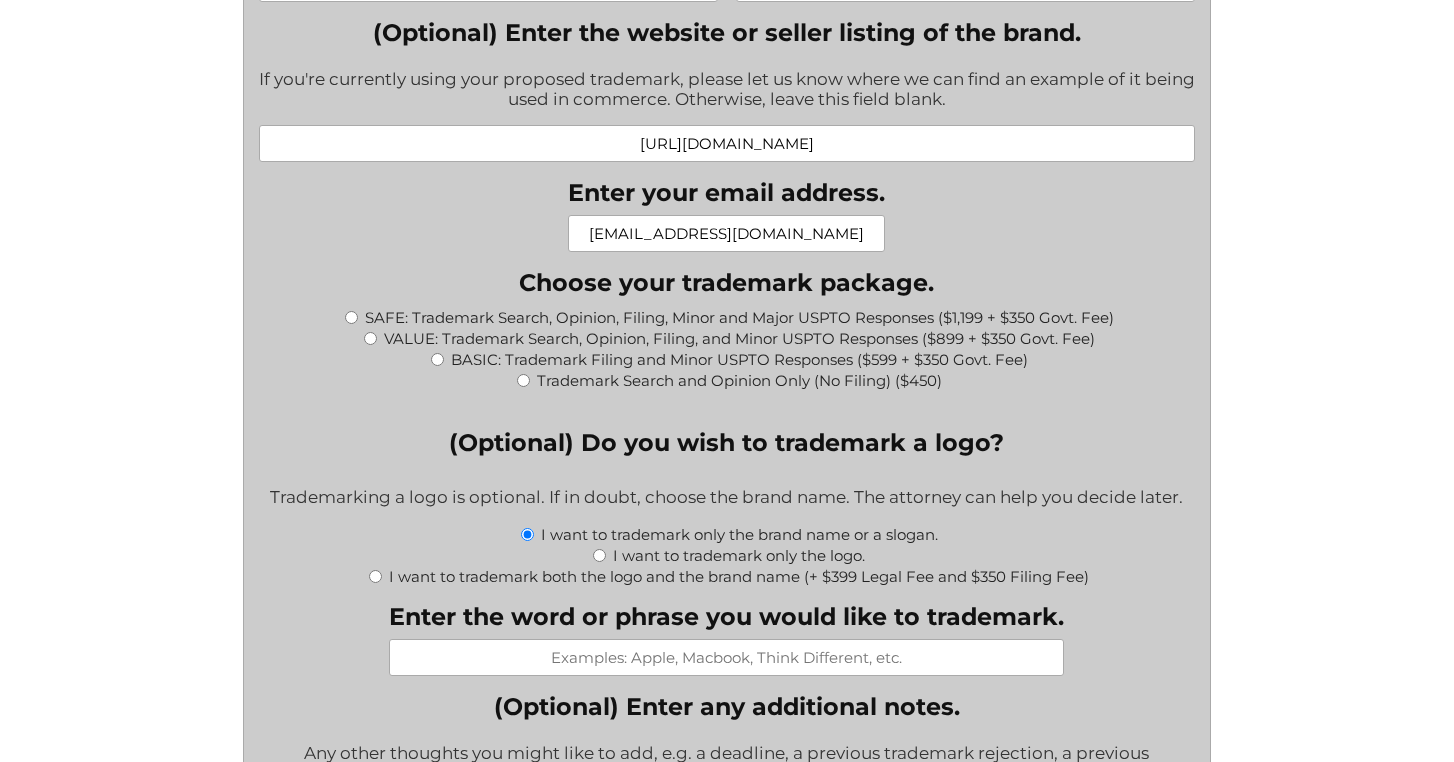 scroll, scrollTop: 1990, scrollLeft: 0, axis: vertical 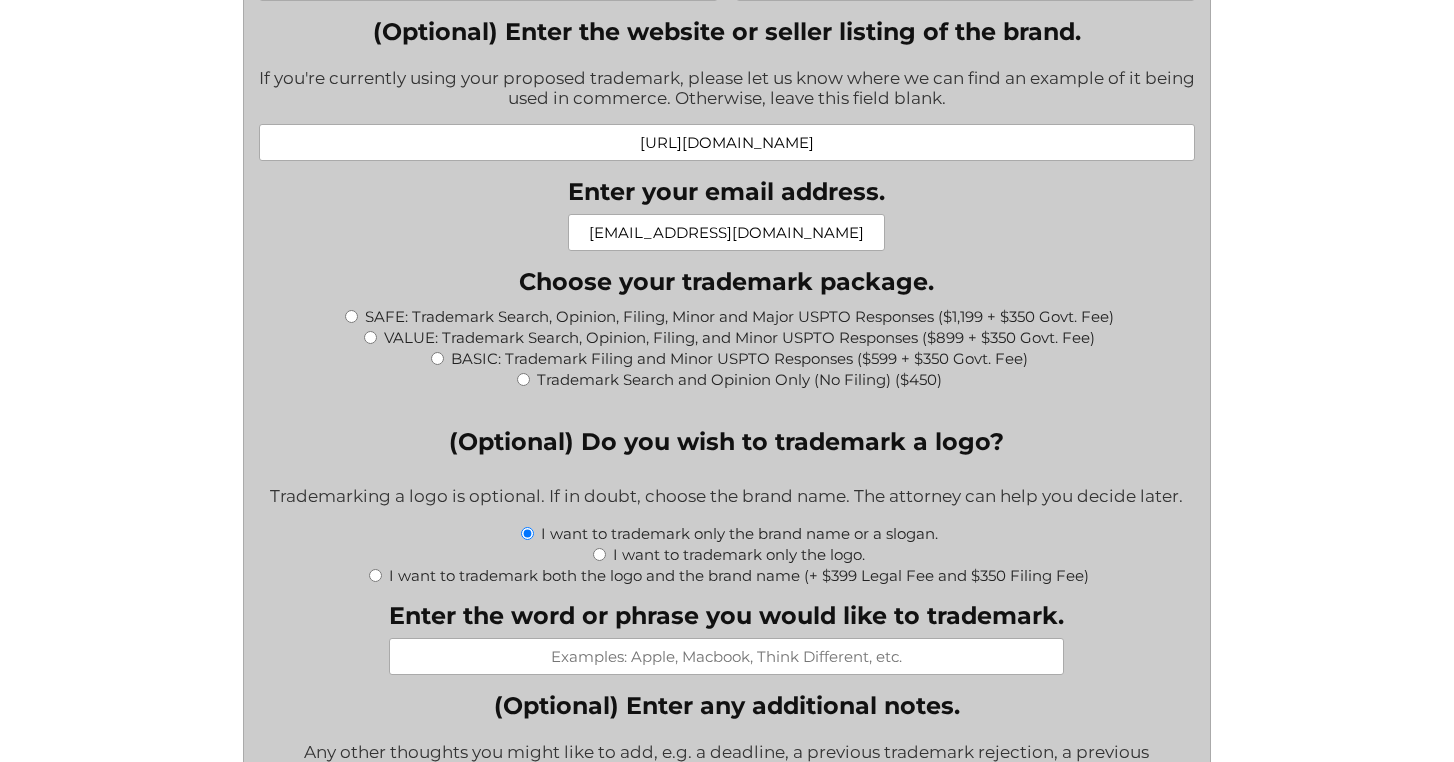 type on "[EMAIL_ADDRESS][DOMAIN_NAME]" 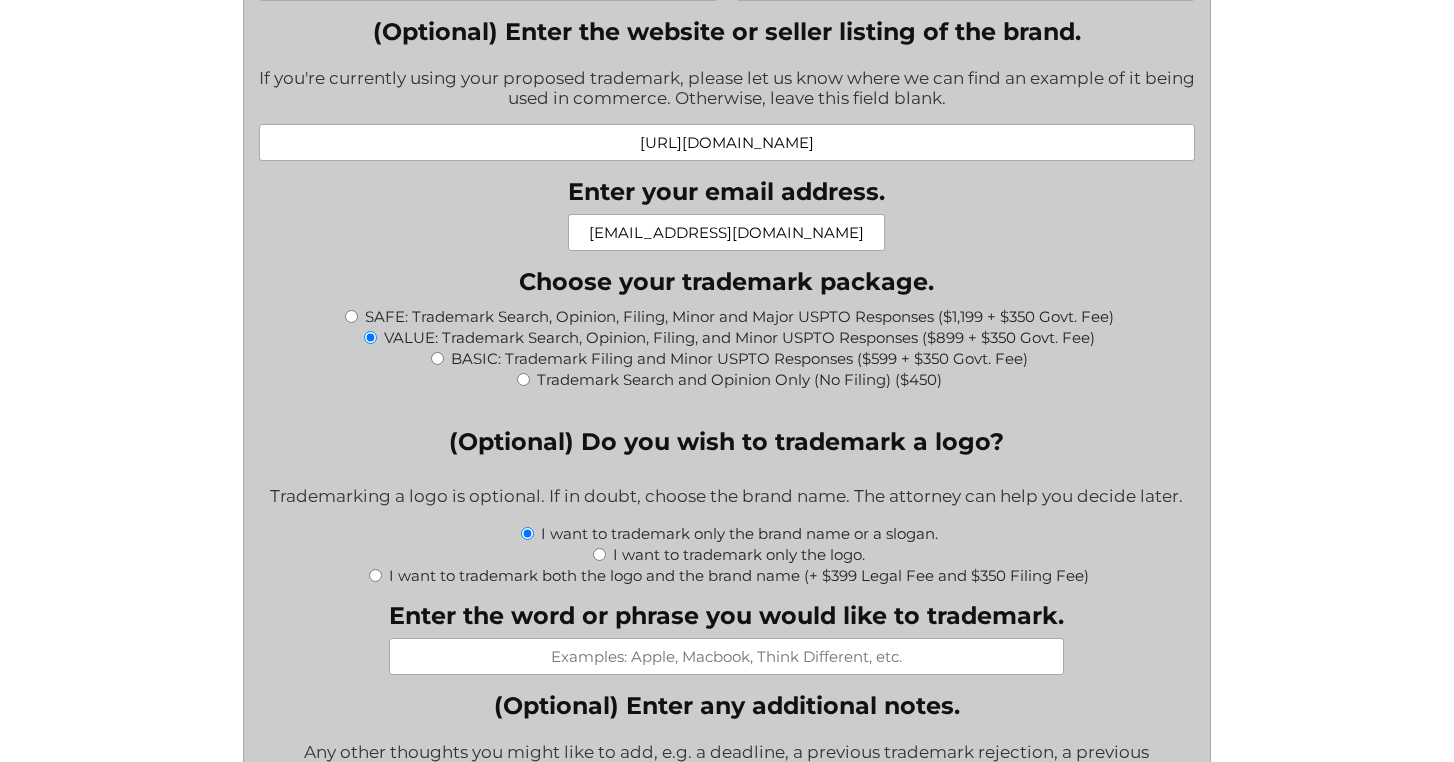 type on "$1,249.00" 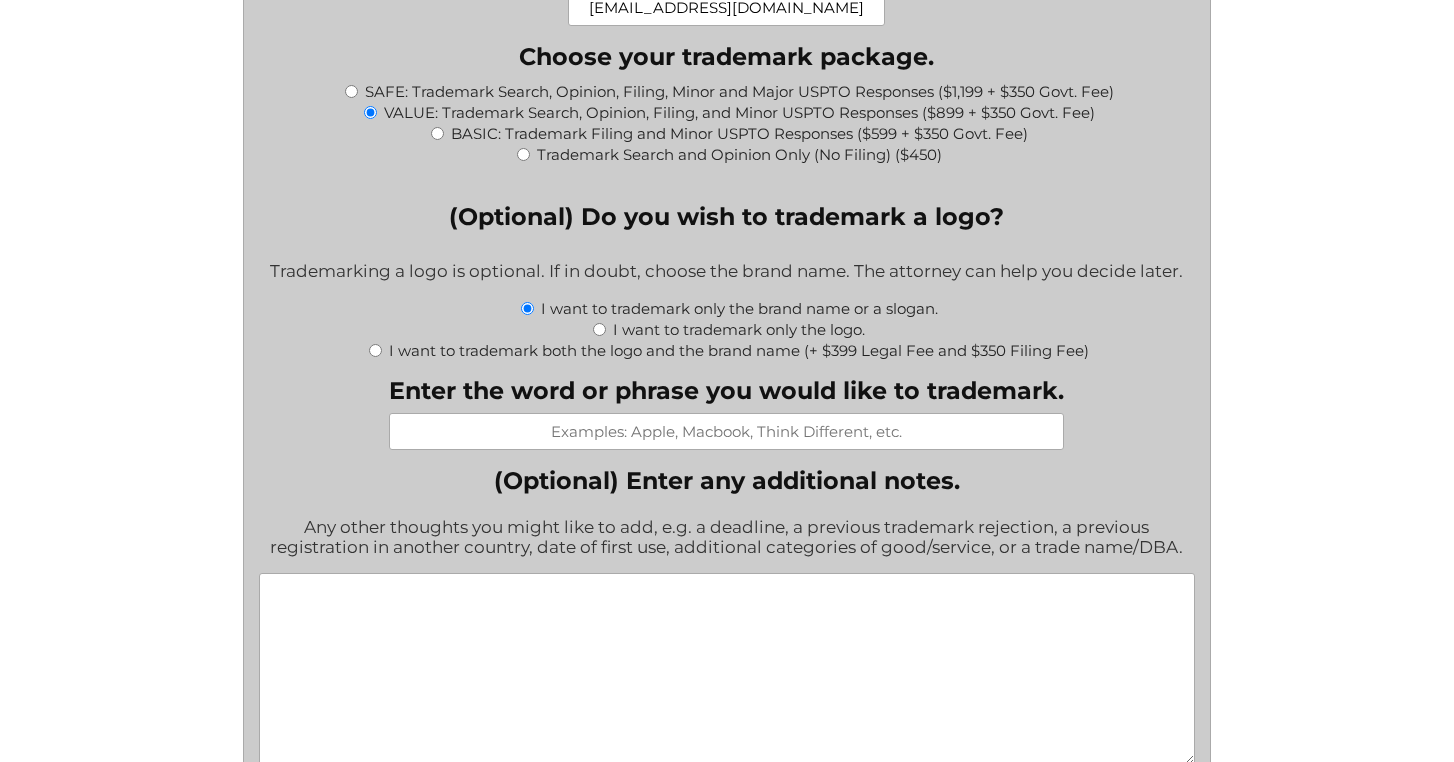 scroll, scrollTop: 2223, scrollLeft: 0, axis: vertical 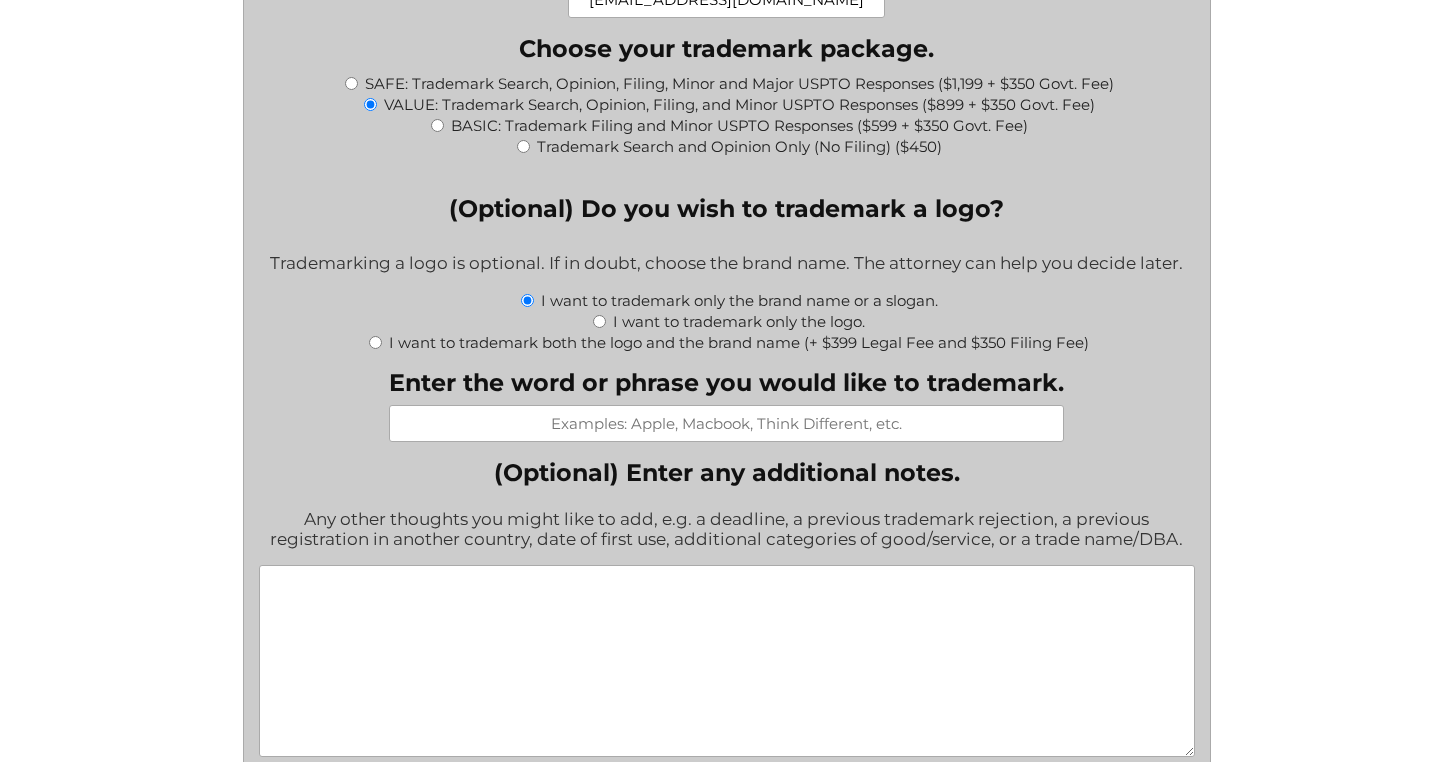 click on "I want to trademark both the logo and the brand name (+ $399 Legal Fee and $350 Filing Fee)" at bounding box center (375, 342) 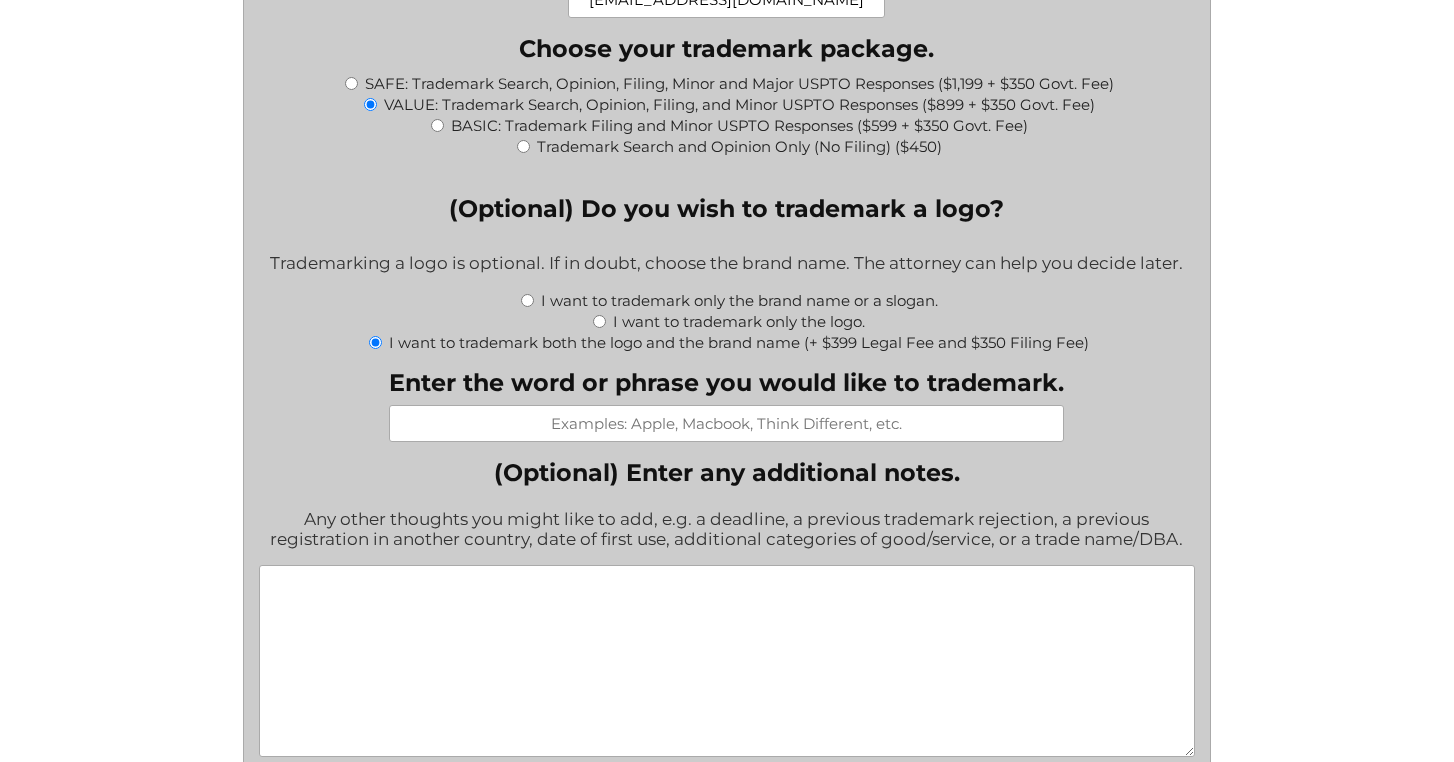 type on "$1,998.00" 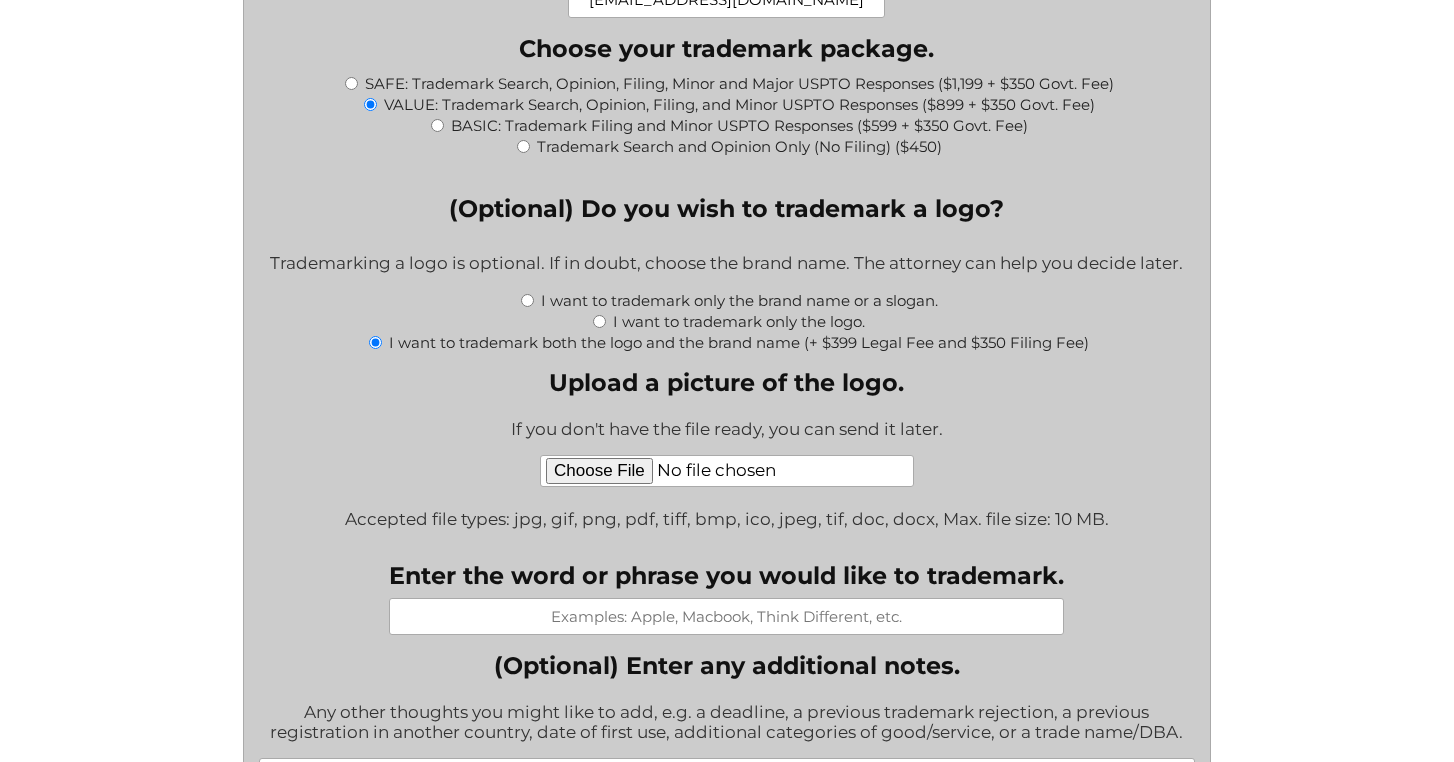 click on "Upload a picture of the logo." at bounding box center [727, 471] 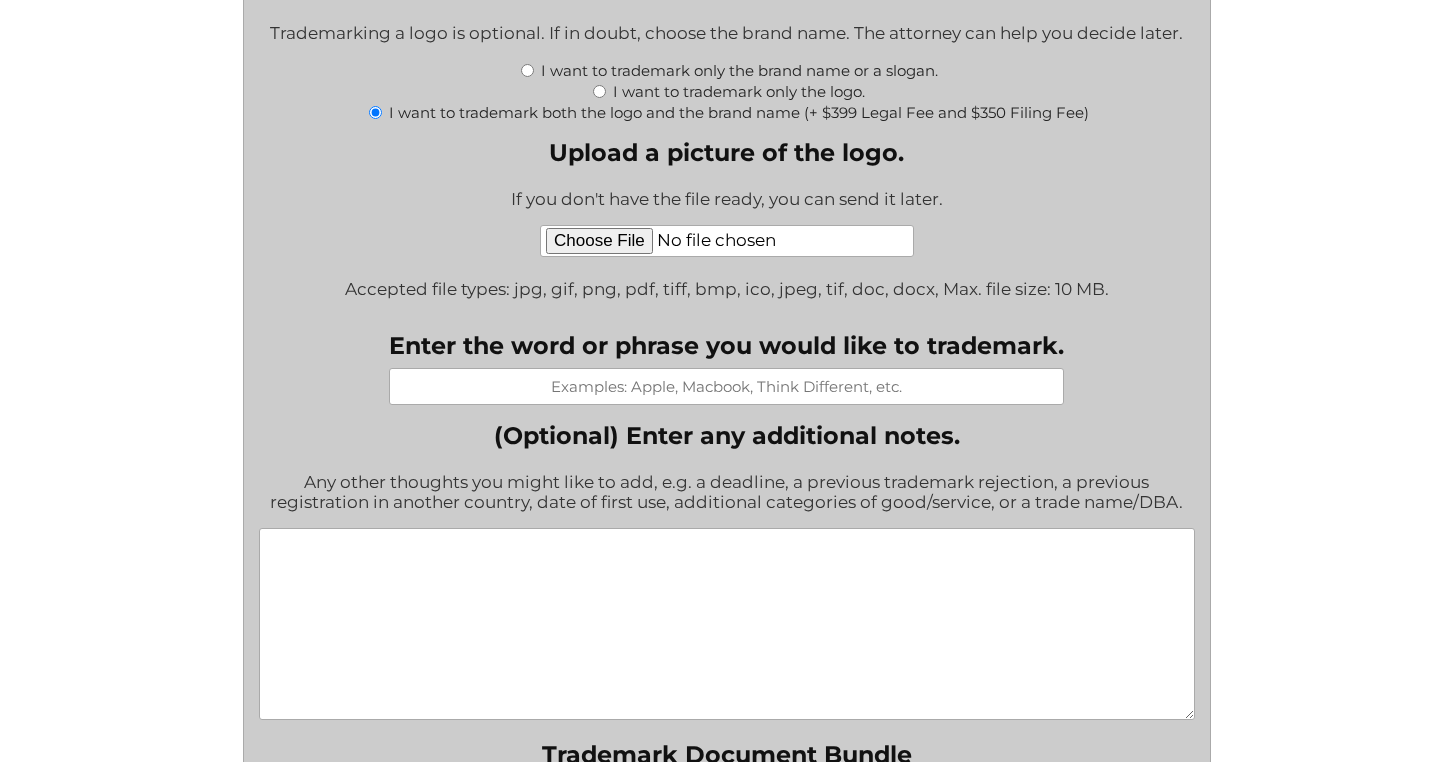 scroll, scrollTop: 2499, scrollLeft: 0, axis: vertical 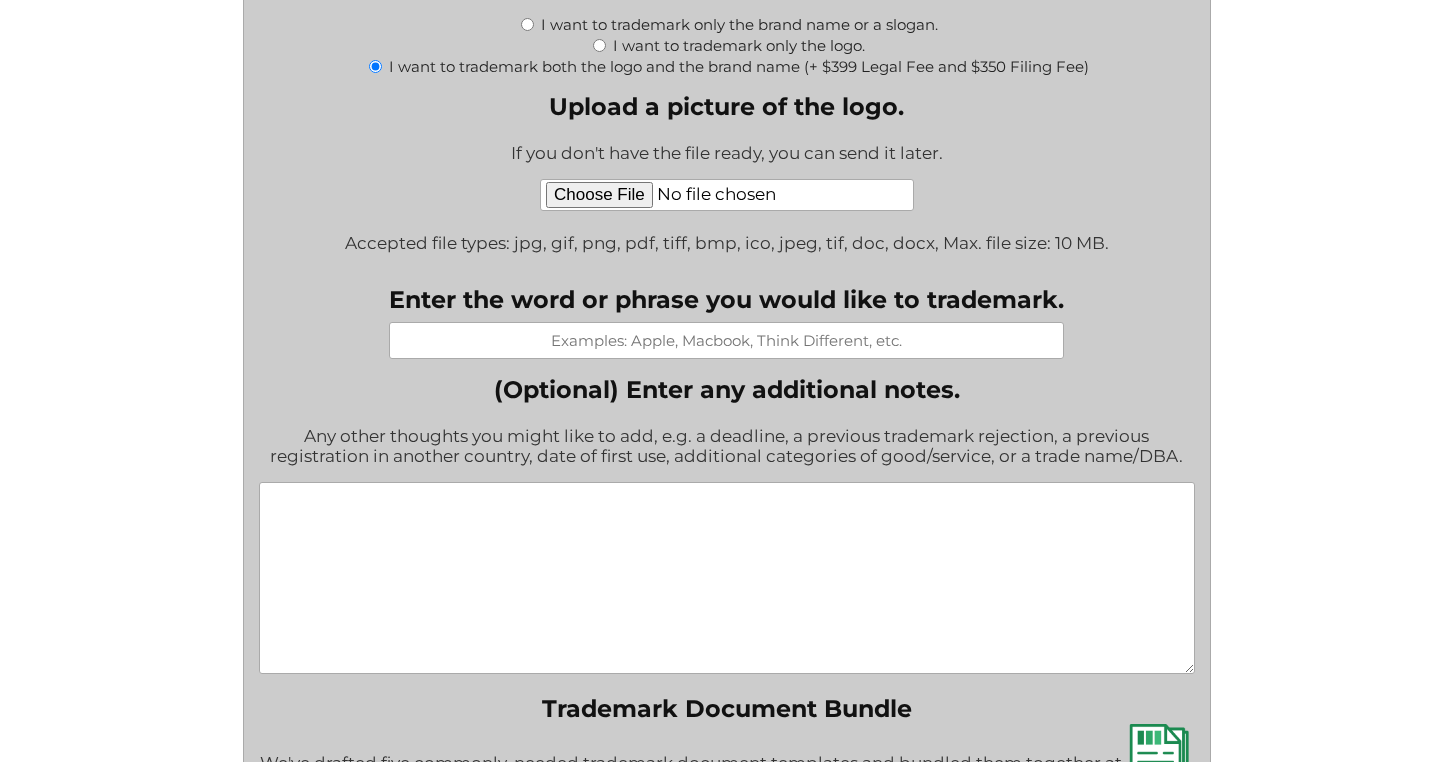 click on "Enter the word or phrase you would like to trademark." at bounding box center [726, 340] 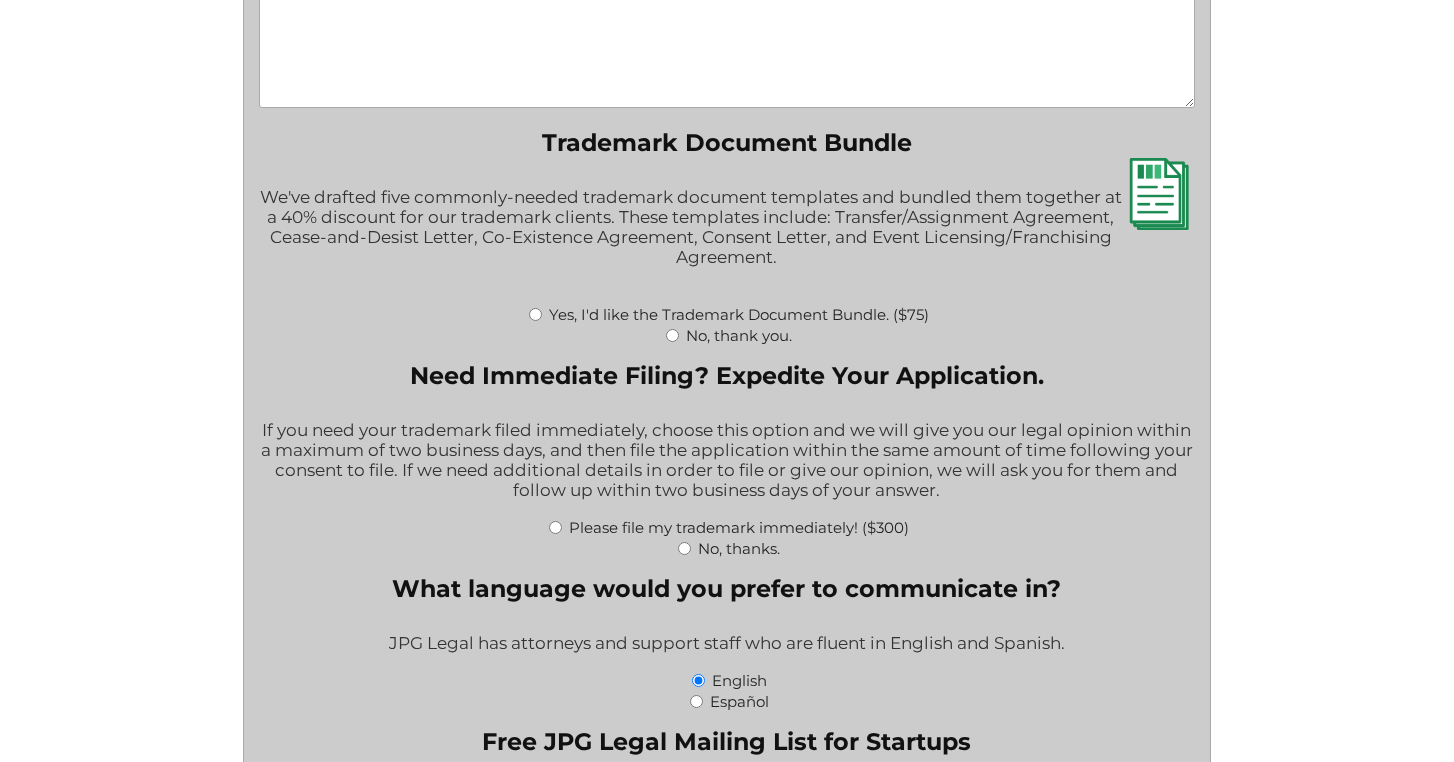 scroll, scrollTop: 3104, scrollLeft: 0, axis: vertical 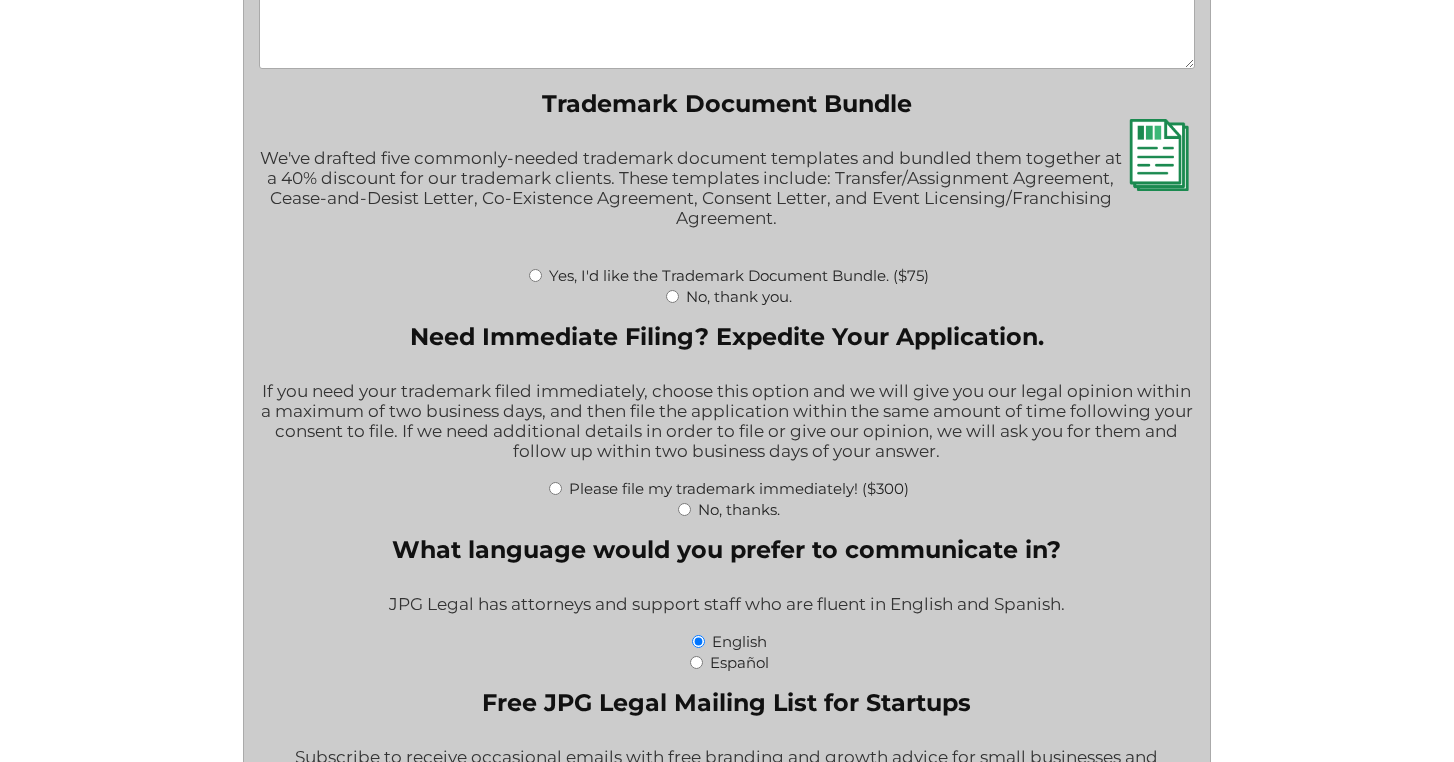 type on "FISHCYCLINE" 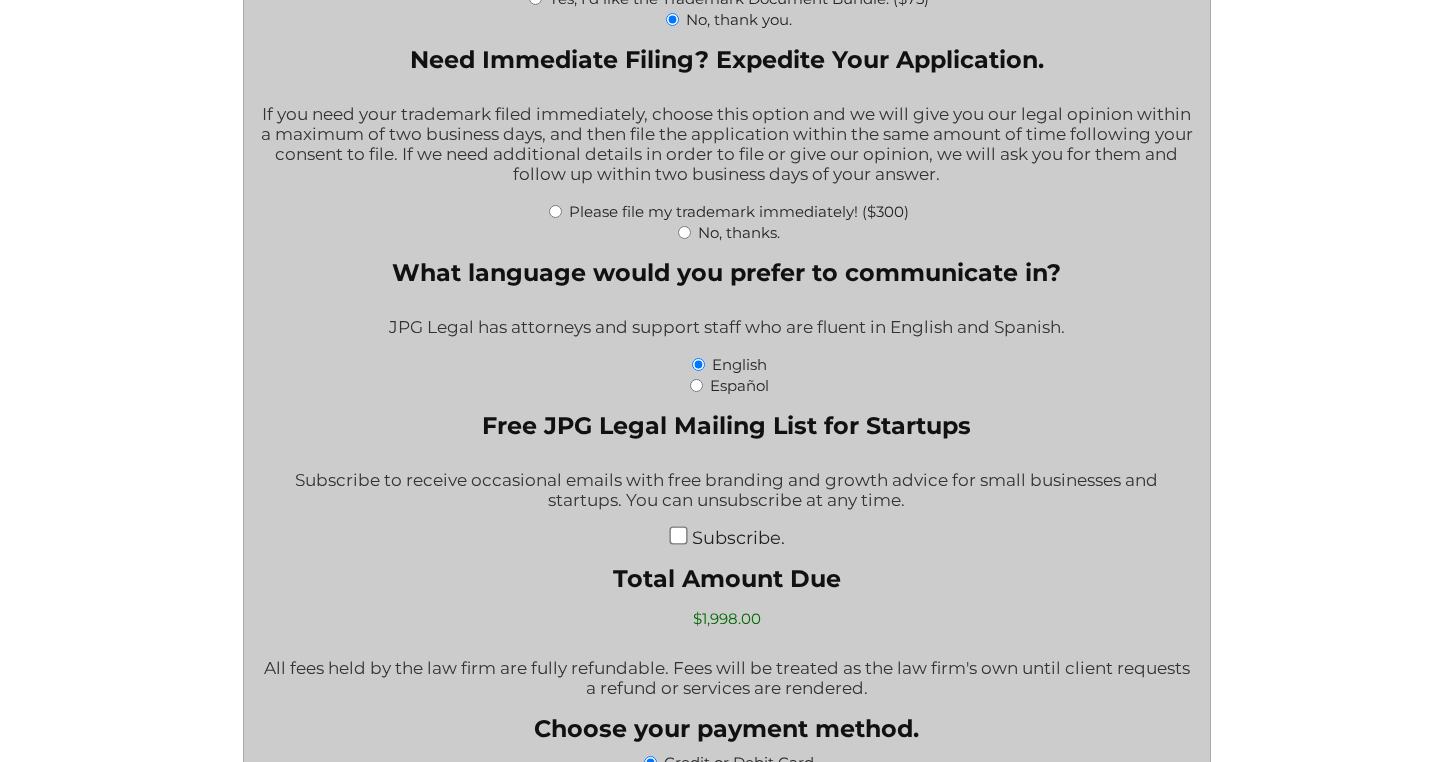 scroll, scrollTop: 3382, scrollLeft: 0, axis: vertical 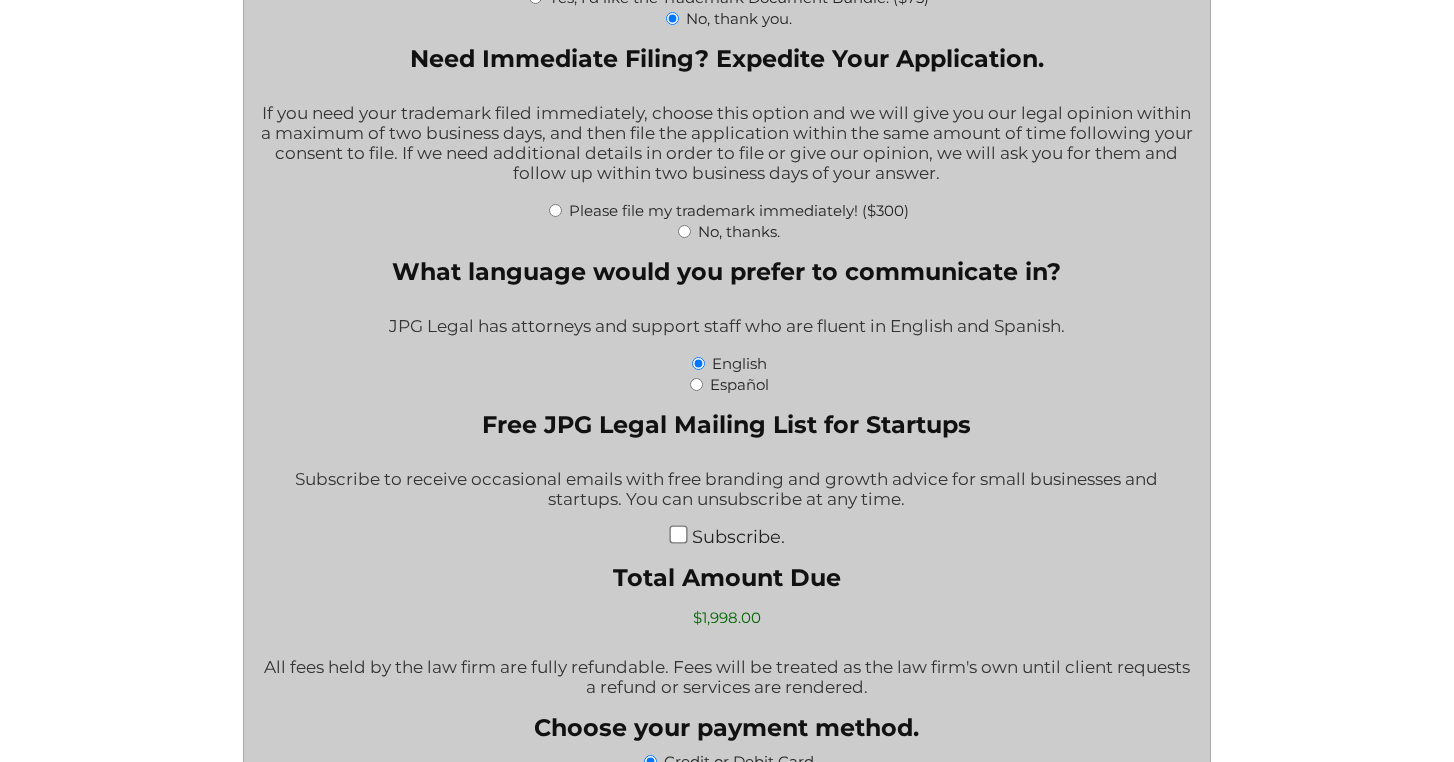 click on "Please file my trademark immediately! ($300)" at bounding box center [555, 210] 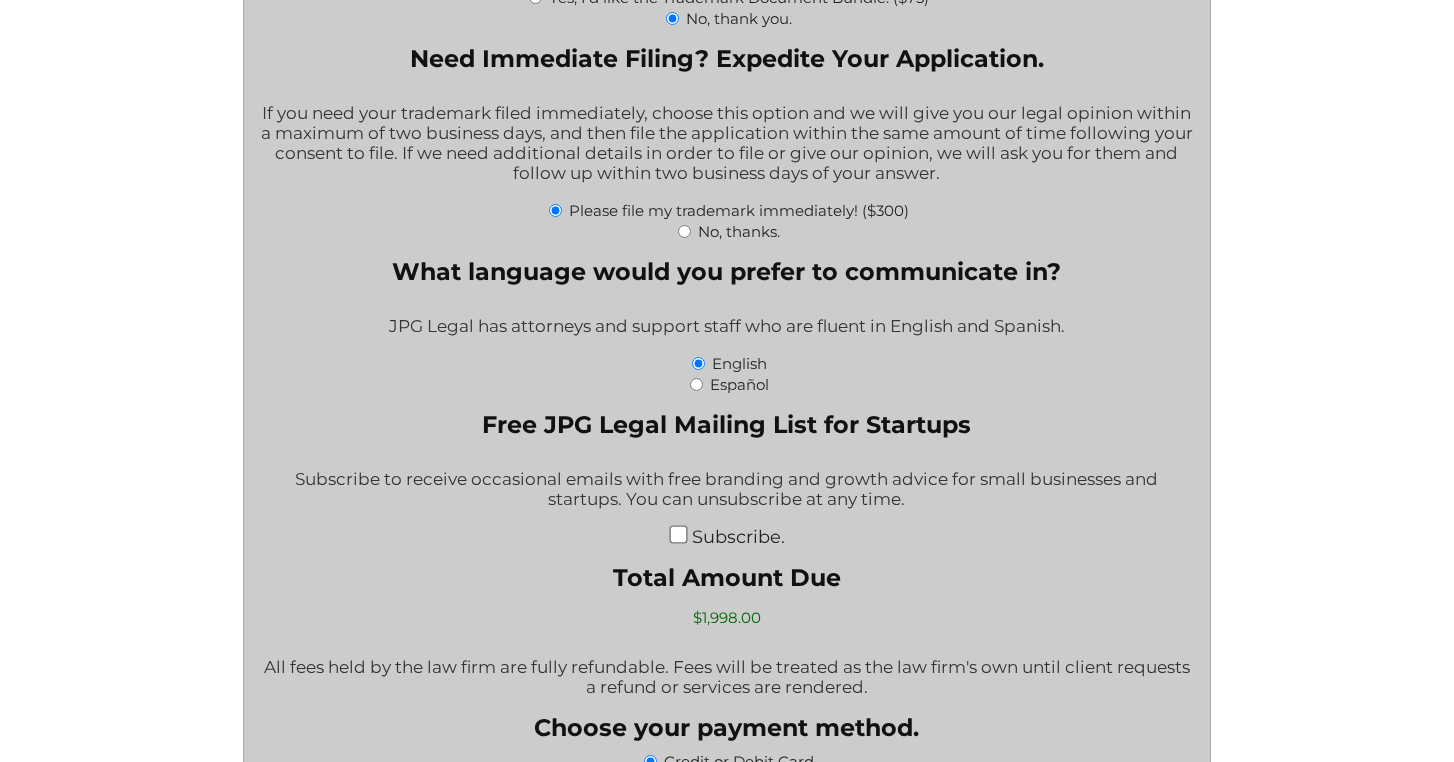 type on "$2,298.00" 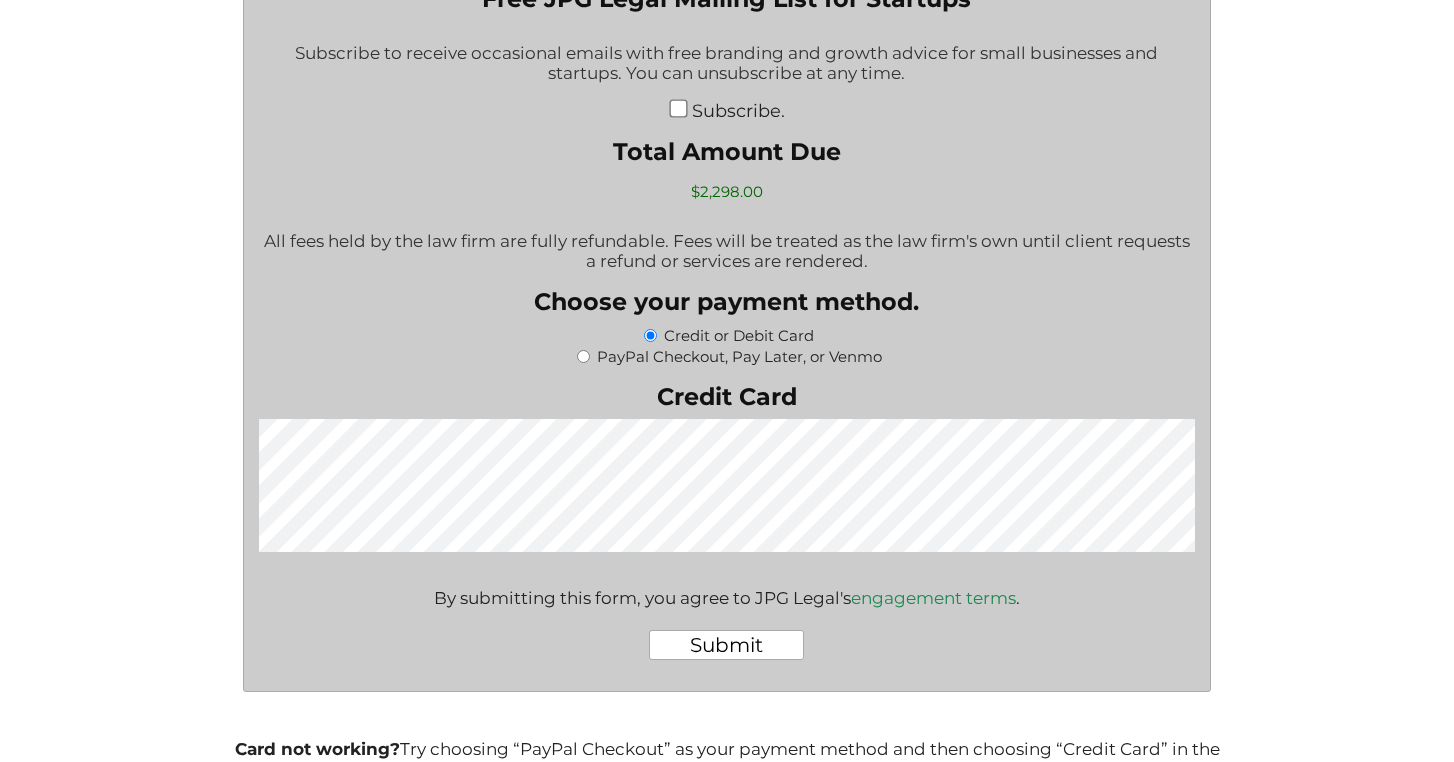 scroll, scrollTop: 3810, scrollLeft: 0, axis: vertical 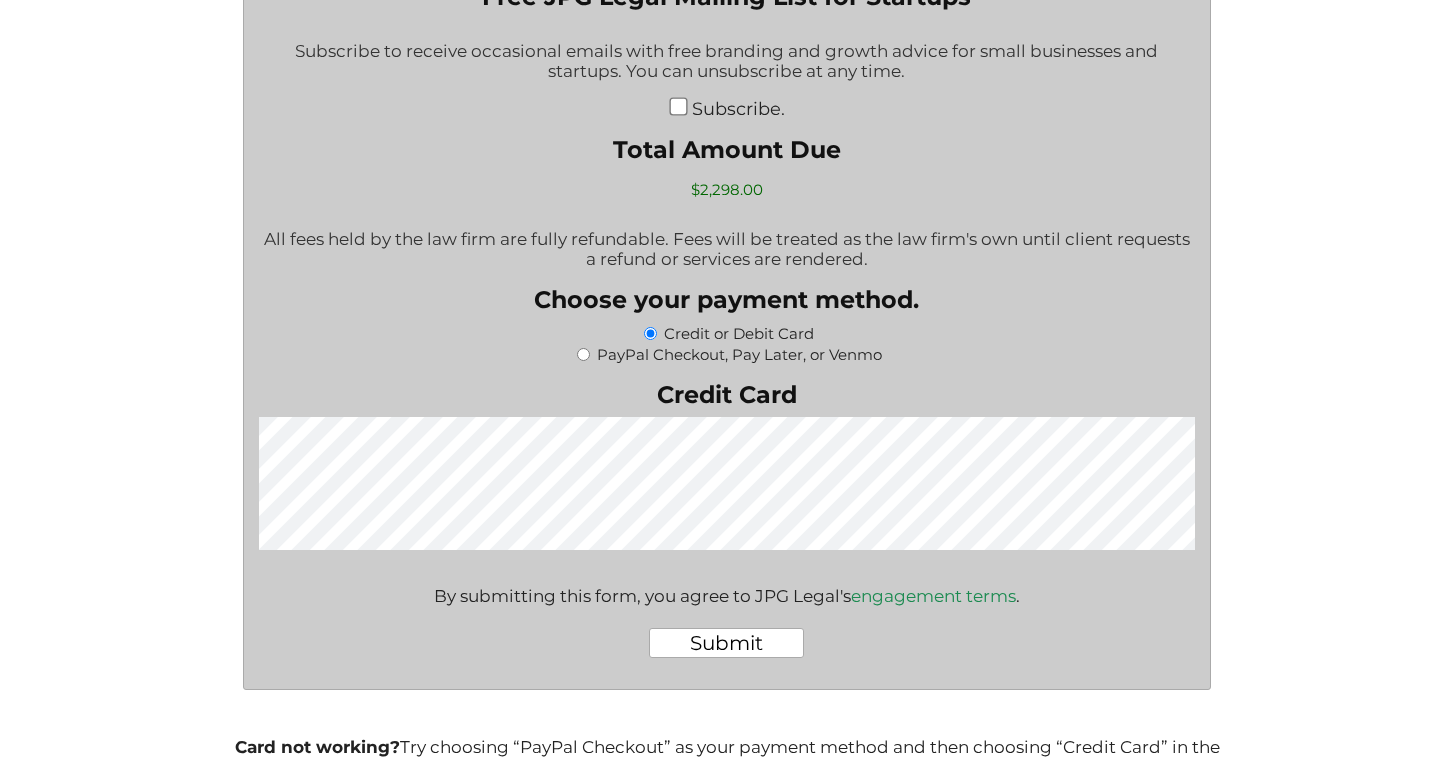 click on "Submit" at bounding box center (727, 643) 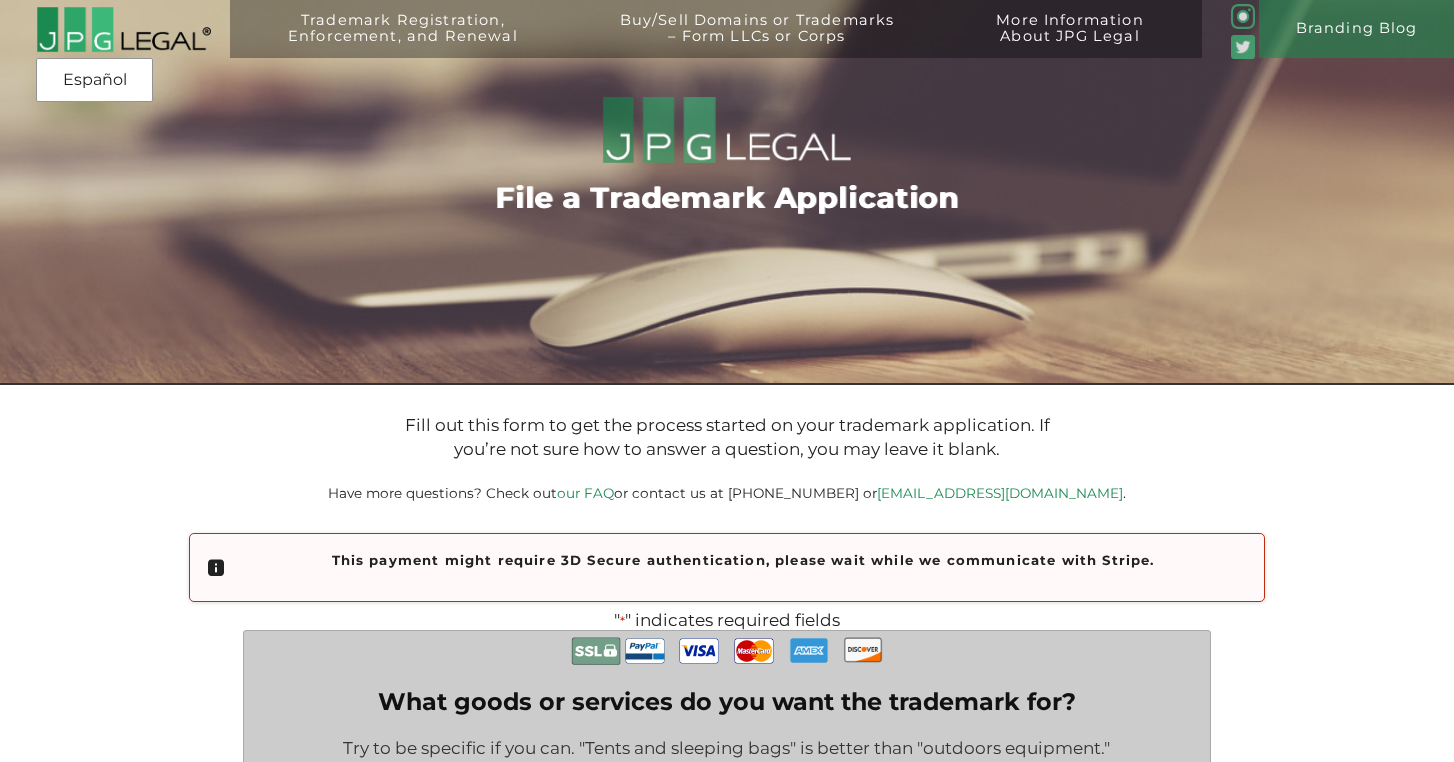 scroll, scrollTop: 0, scrollLeft: 0, axis: both 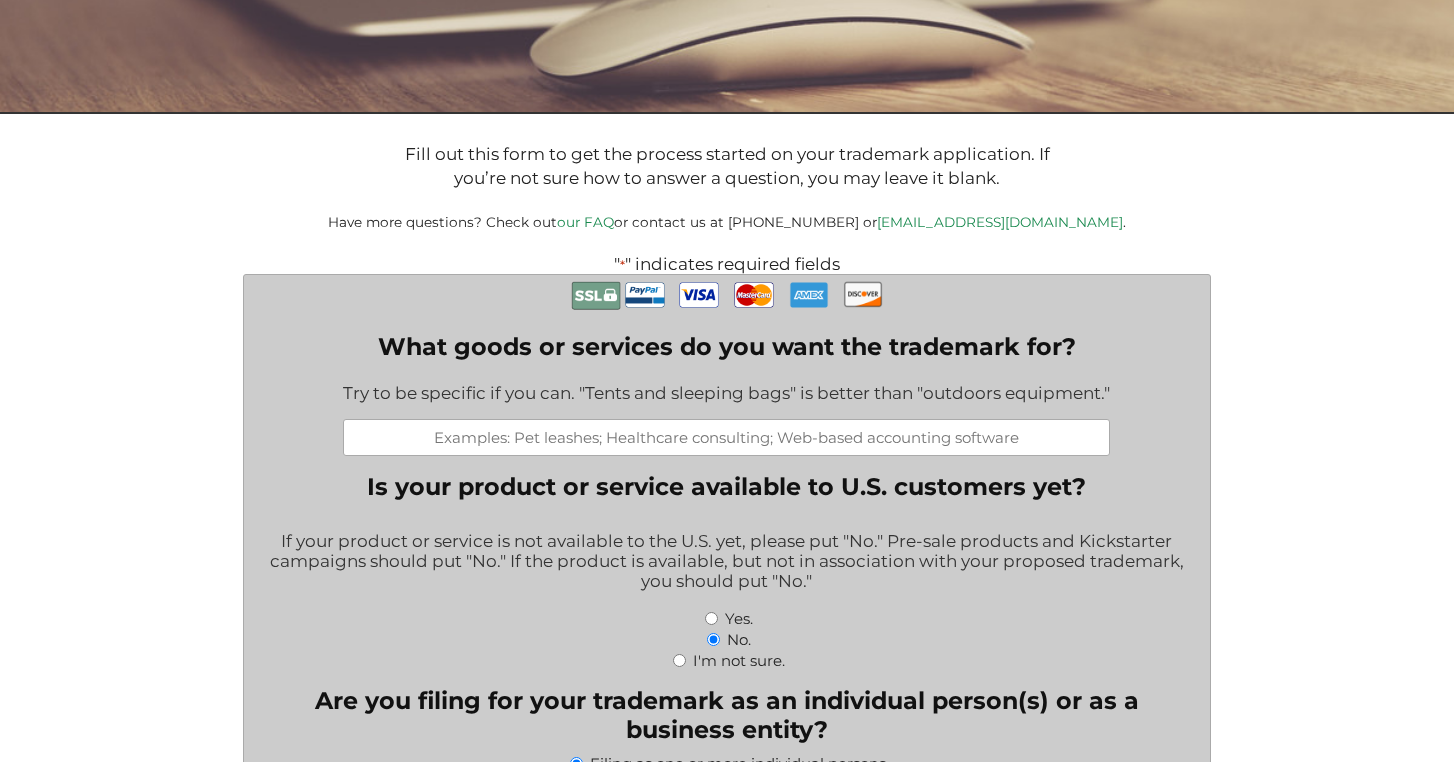 click on "What goods or services do you want the trademark for?" at bounding box center [726, 437] 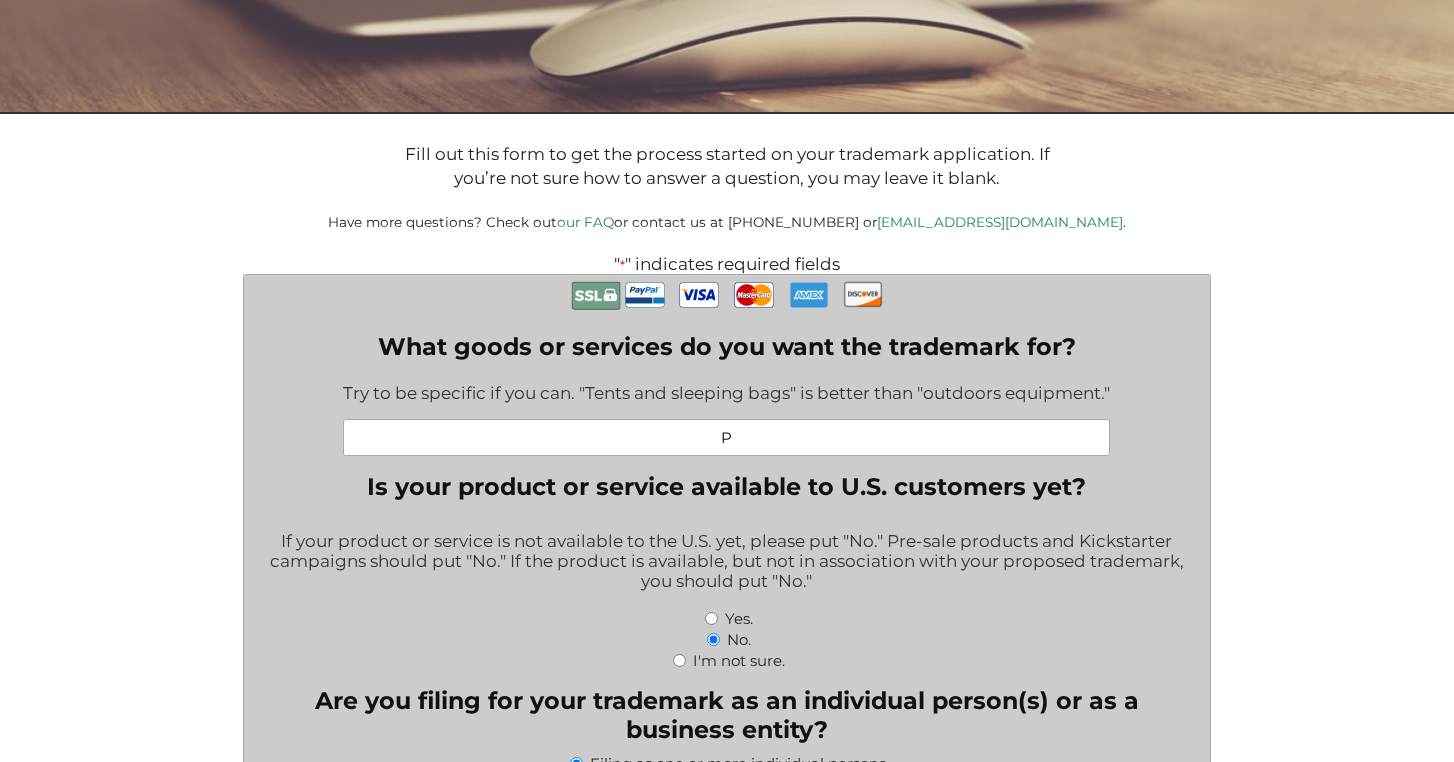 type on "P" 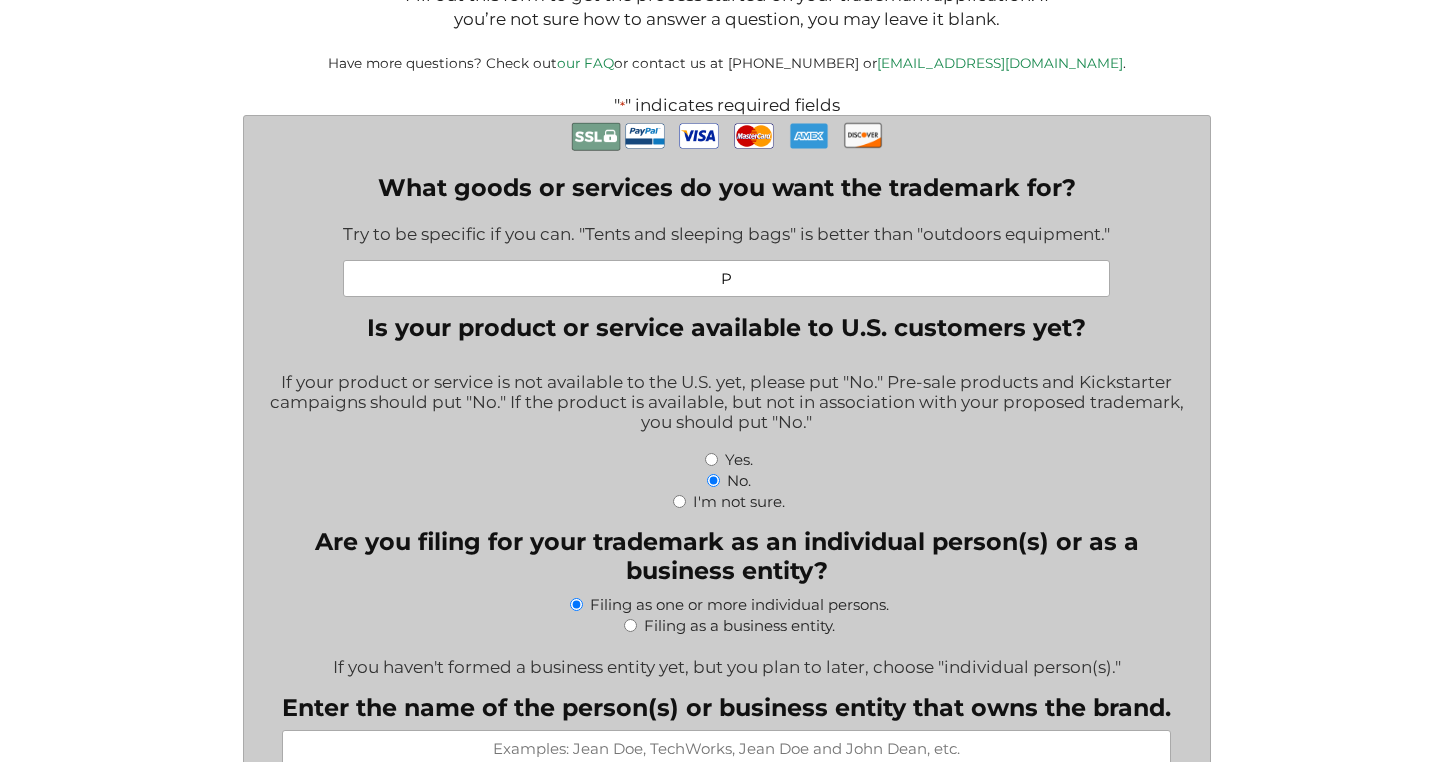 scroll, scrollTop: 434, scrollLeft: 0, axis: vertical 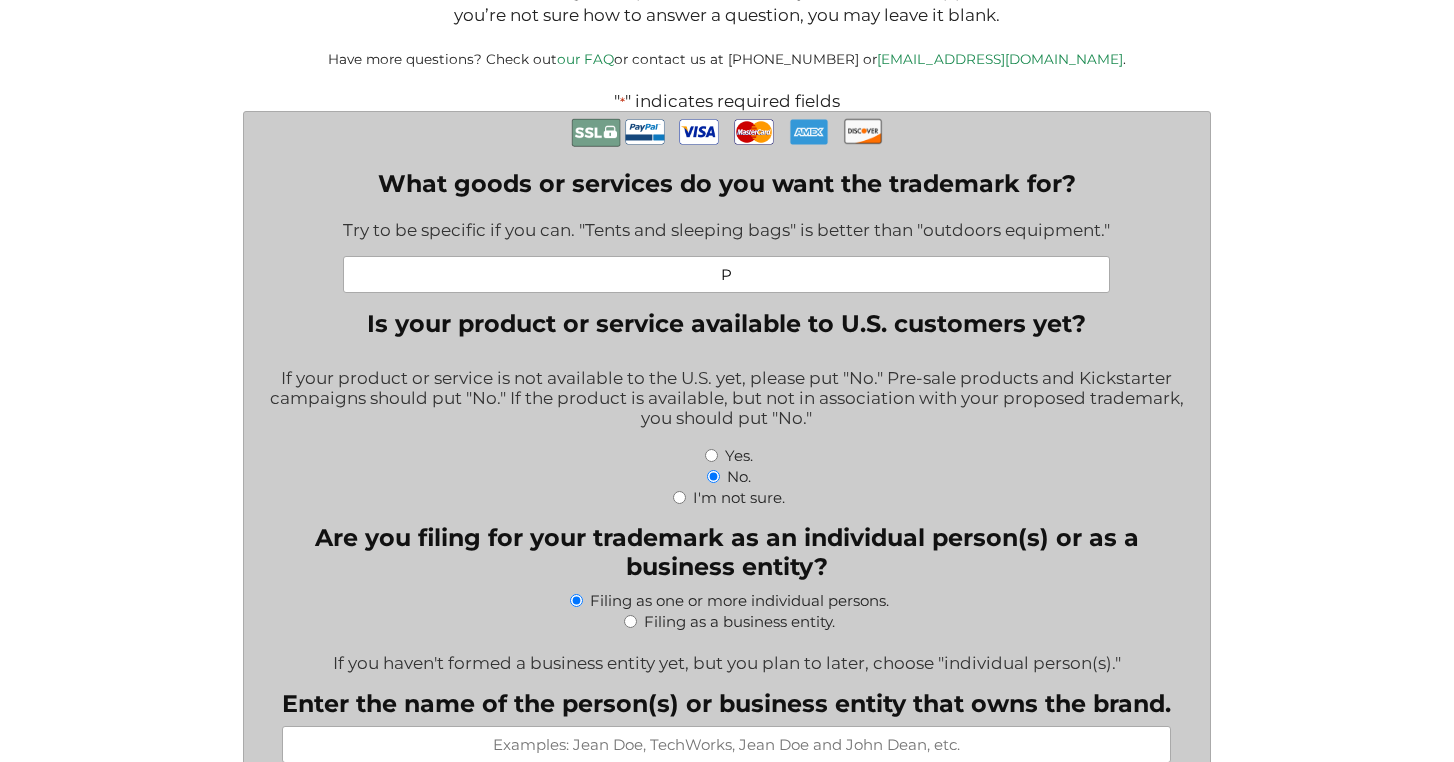 click on "Yes." at bounding box center (711, 455) 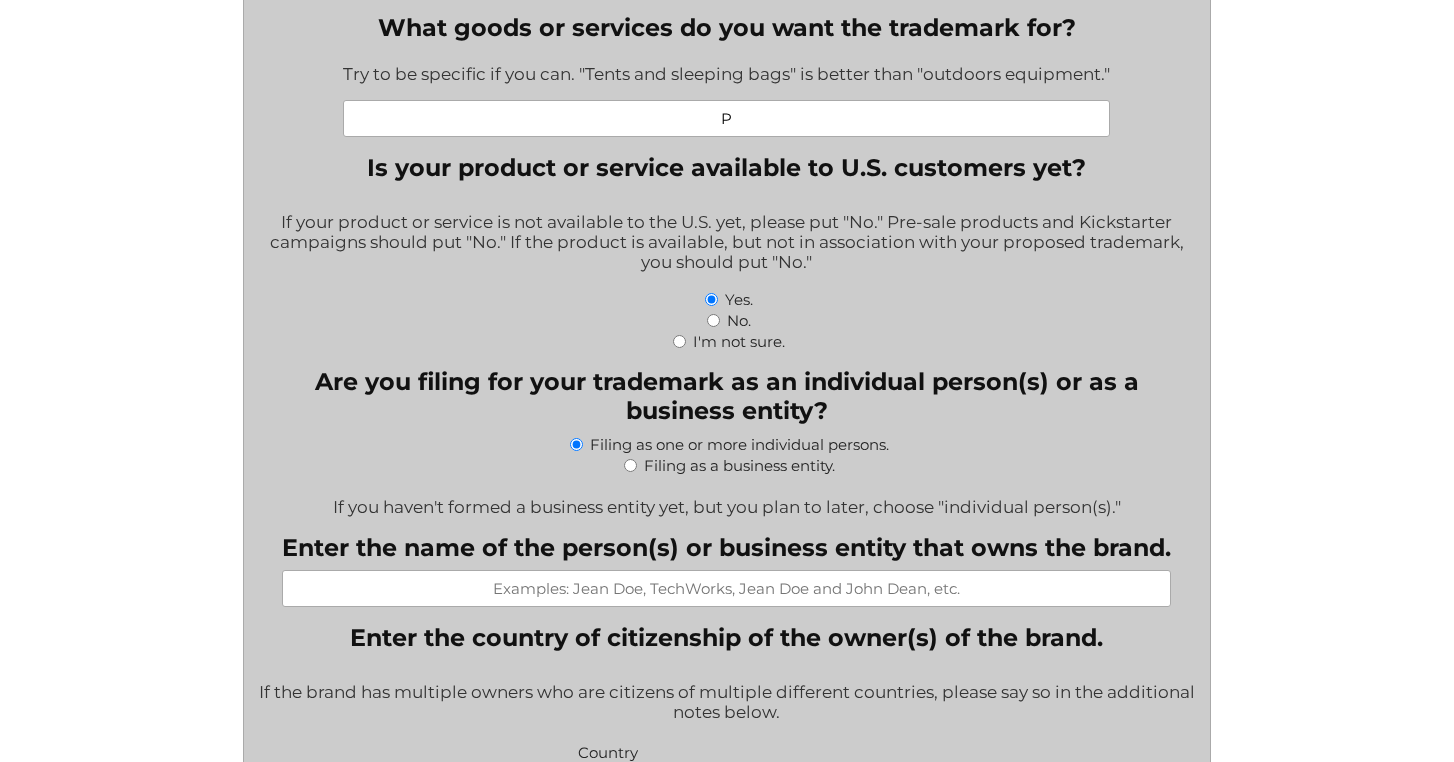 scroll, scrollTop: 714, scrollLeft: 0, axis: vertical 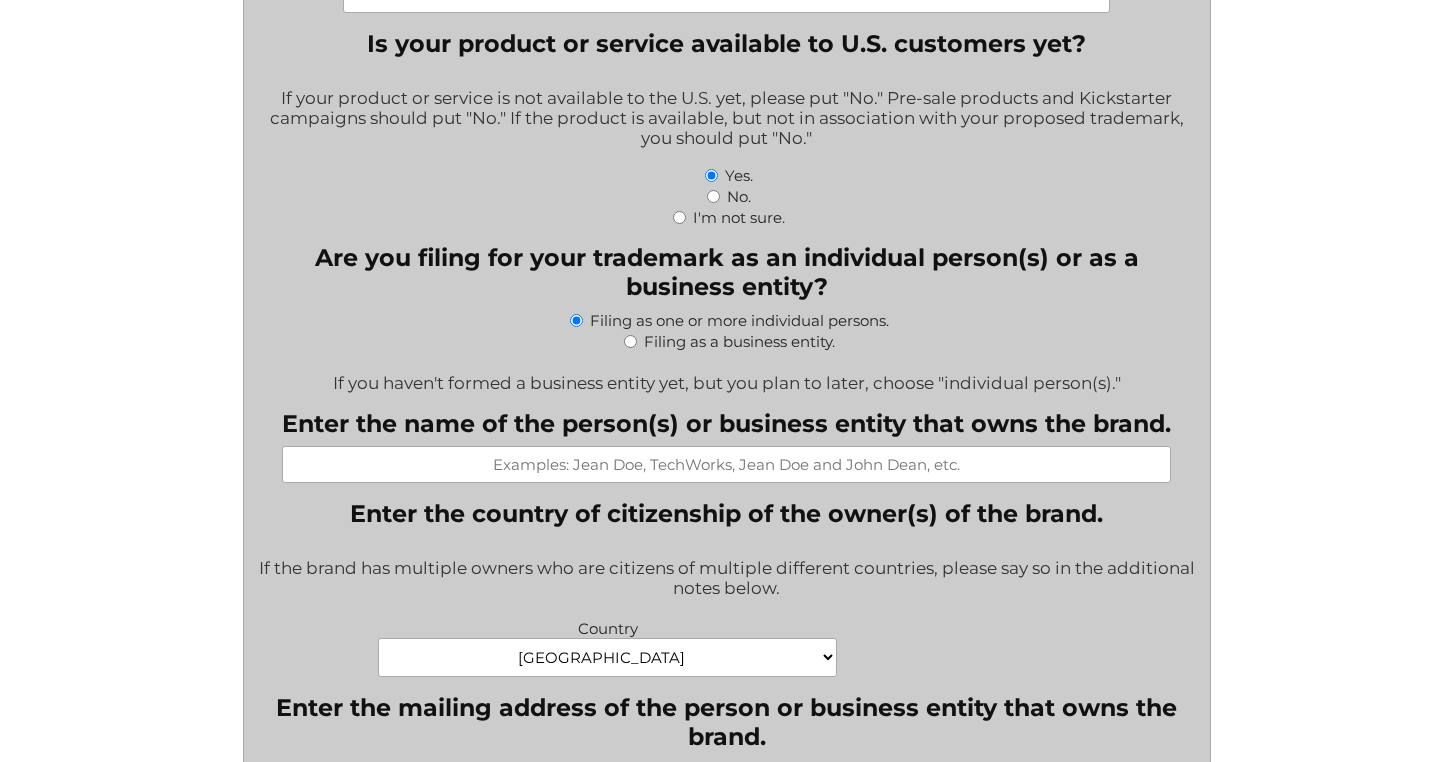 click on "Filing as a business entity." at bounding box center [630, 341] 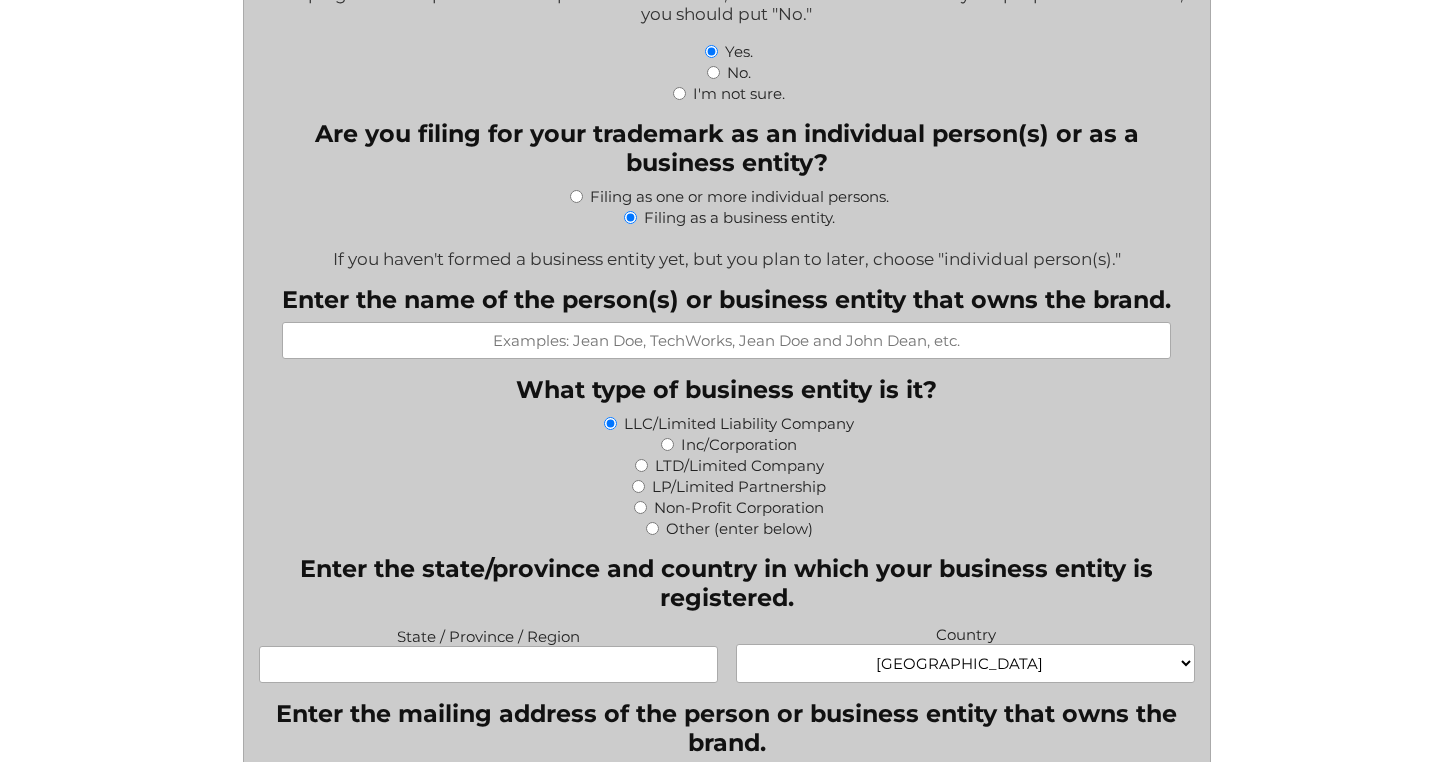 scroll, scrollTop: 883, scrollLeft: 0, axis: vertical 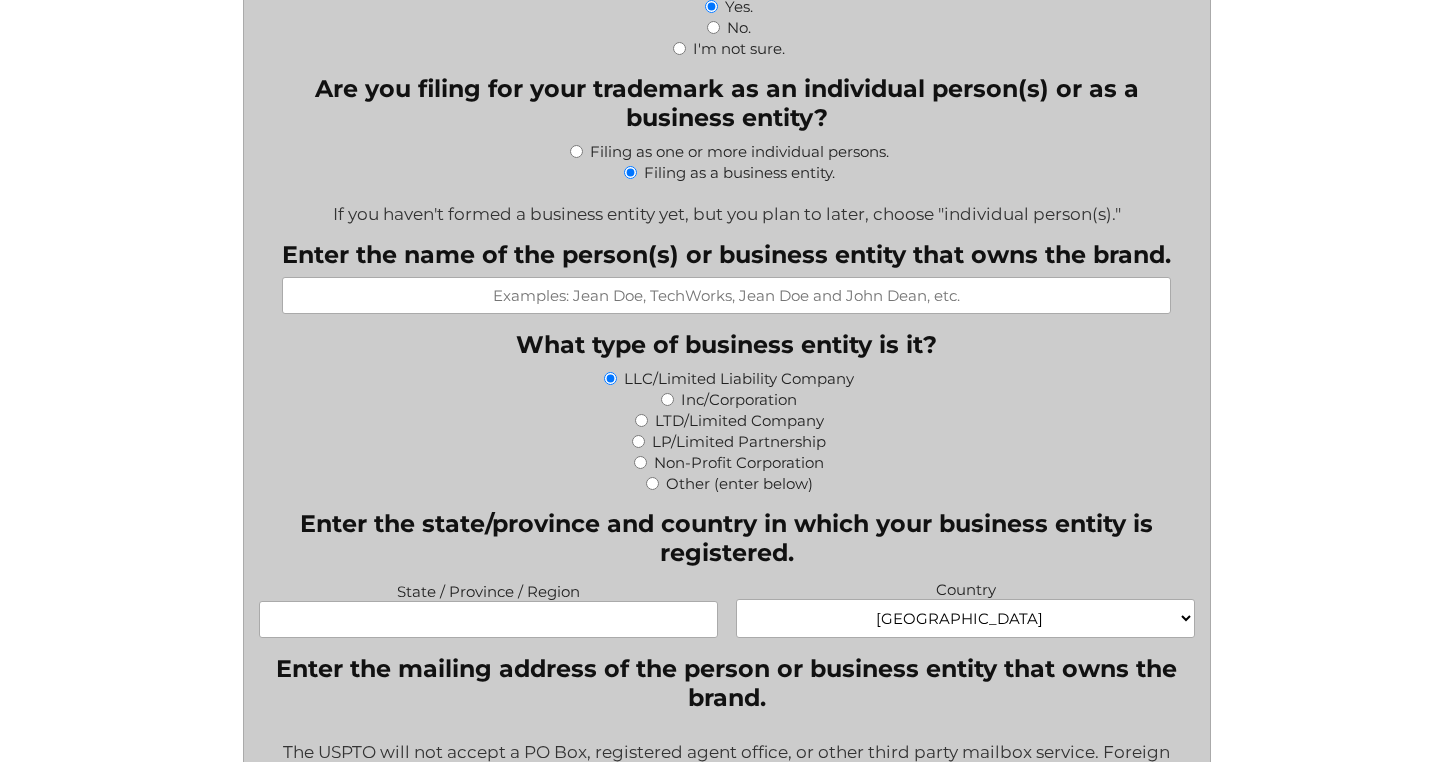 click on "Inc/Corporation" at bounding box center [667, 399] 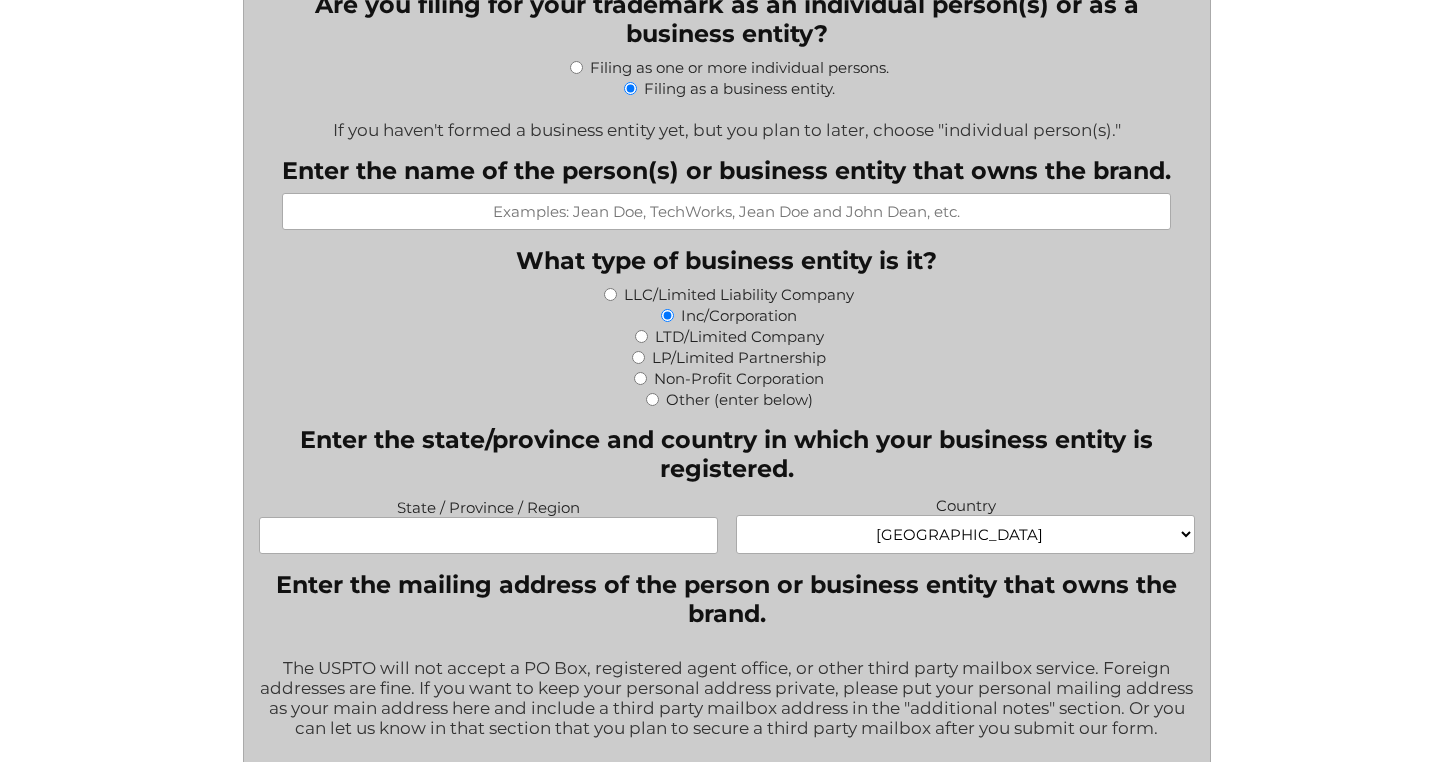 scroll, scrollTop: 1028, scrollLeft: 0, axis: vertical 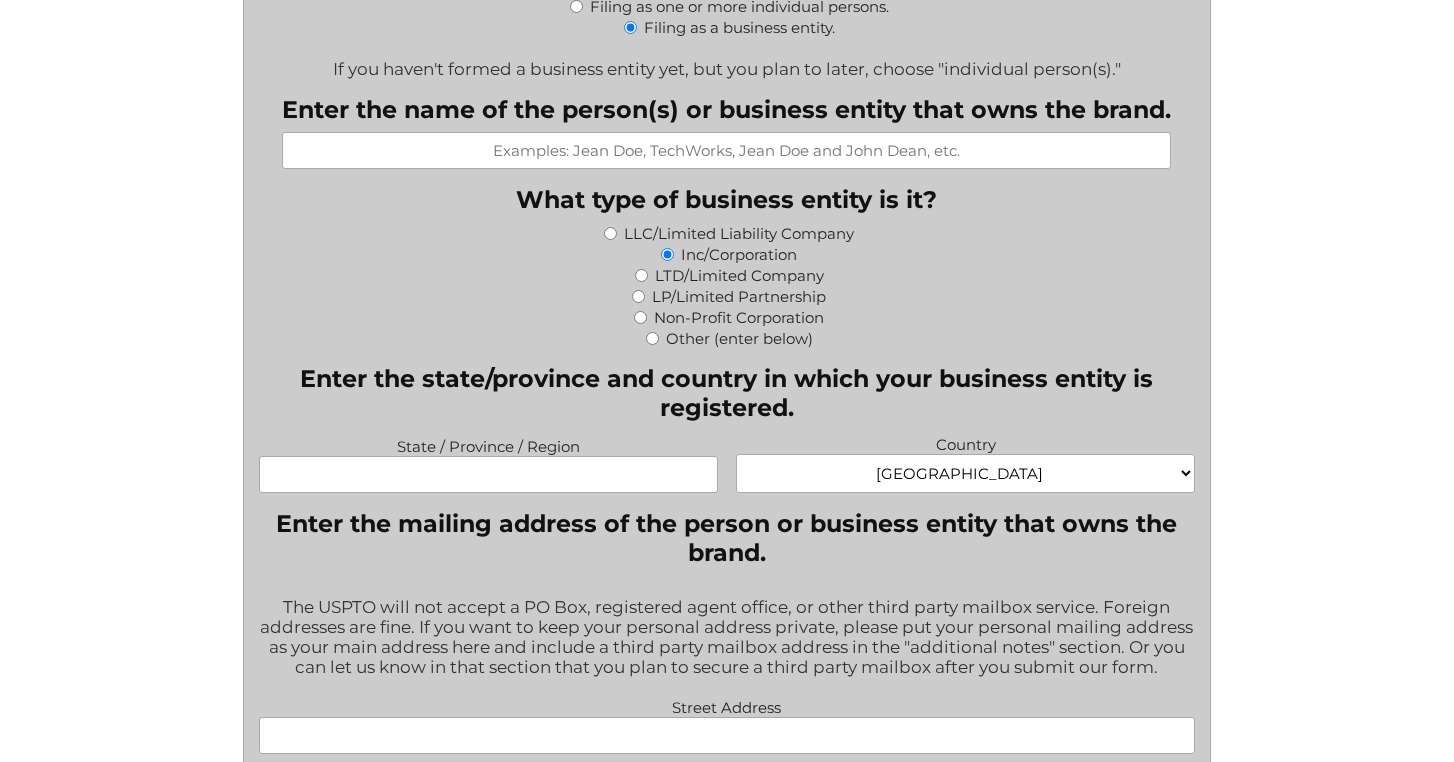 click on "State / Province / Region" at bounding box center (488, 474) 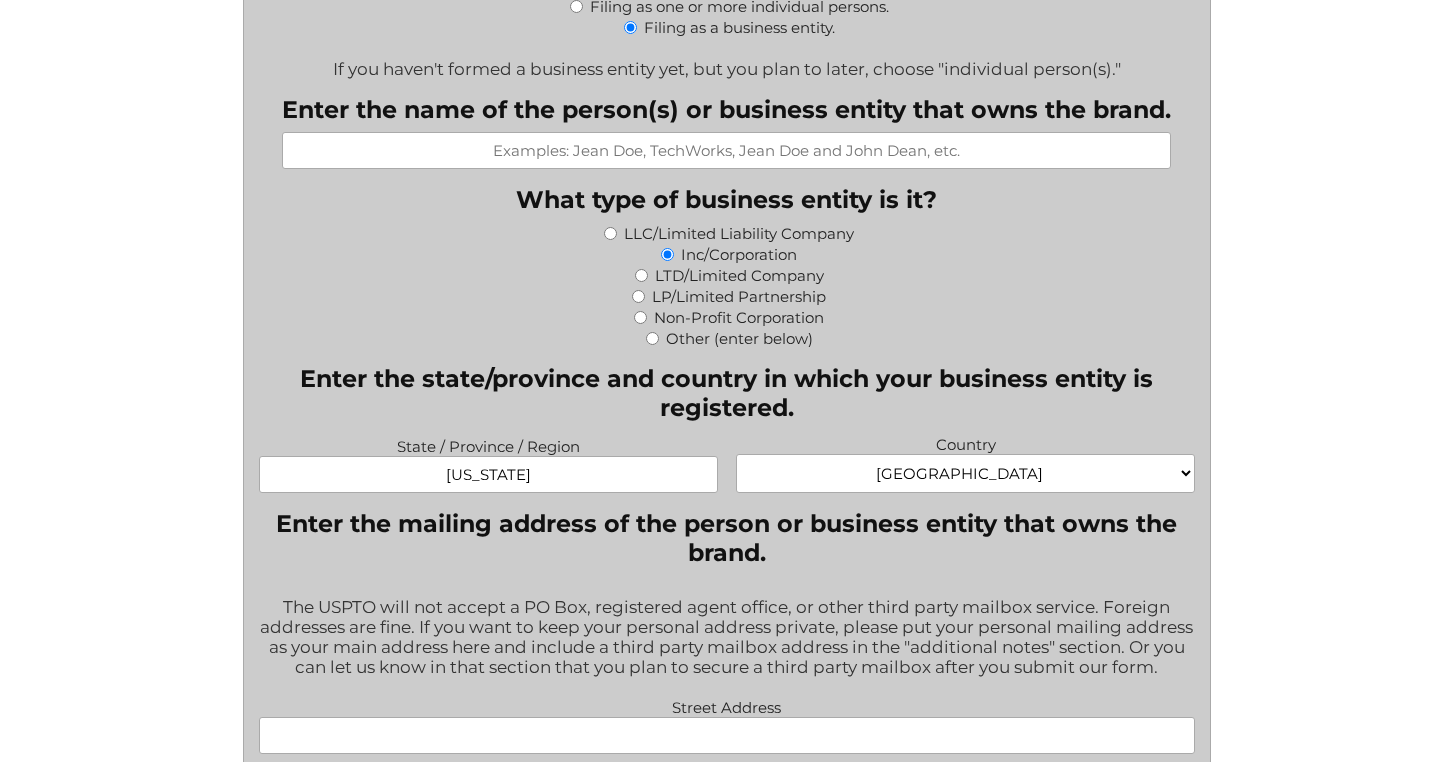 type on "[US_STATE]" 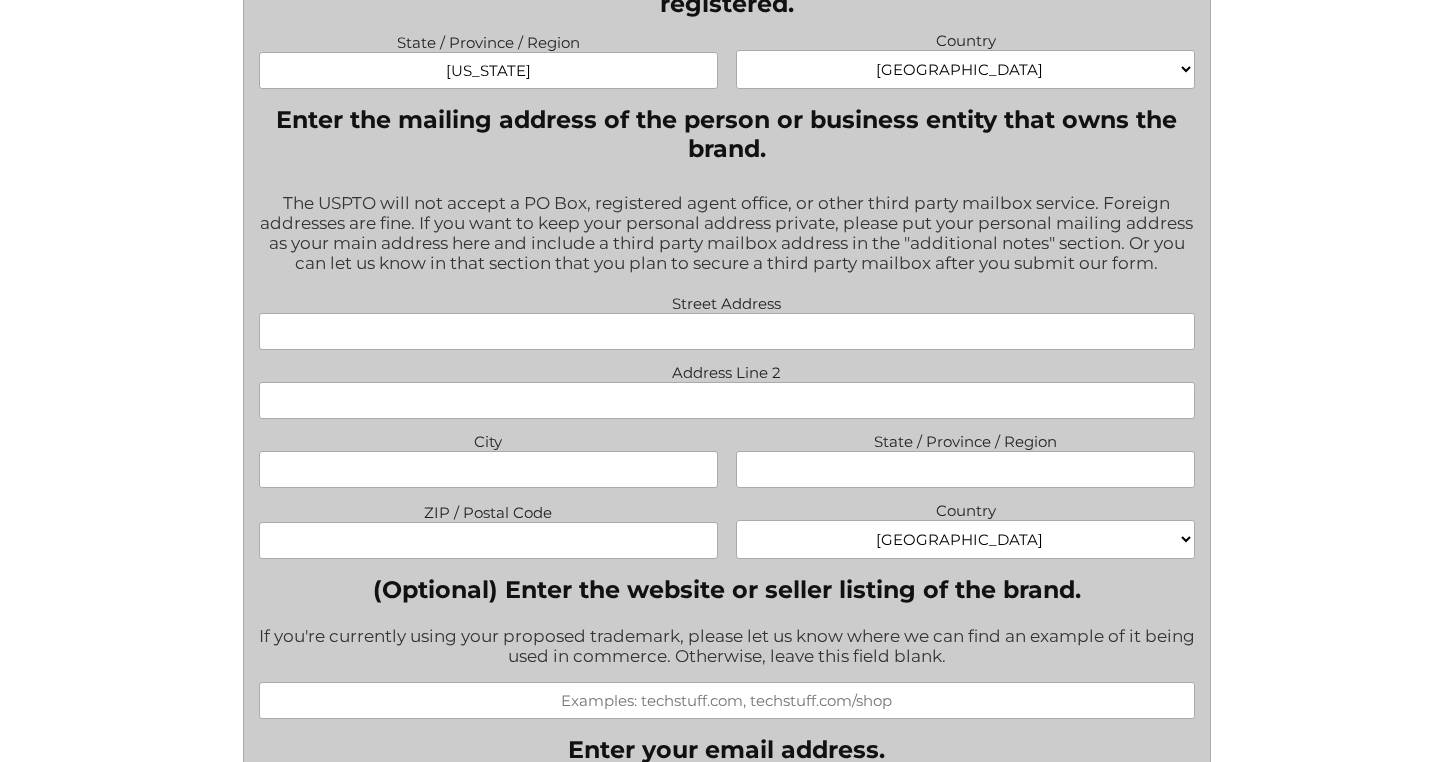 scroll, scrollTop: 1492, scrollLeft: 0, axis: vertical 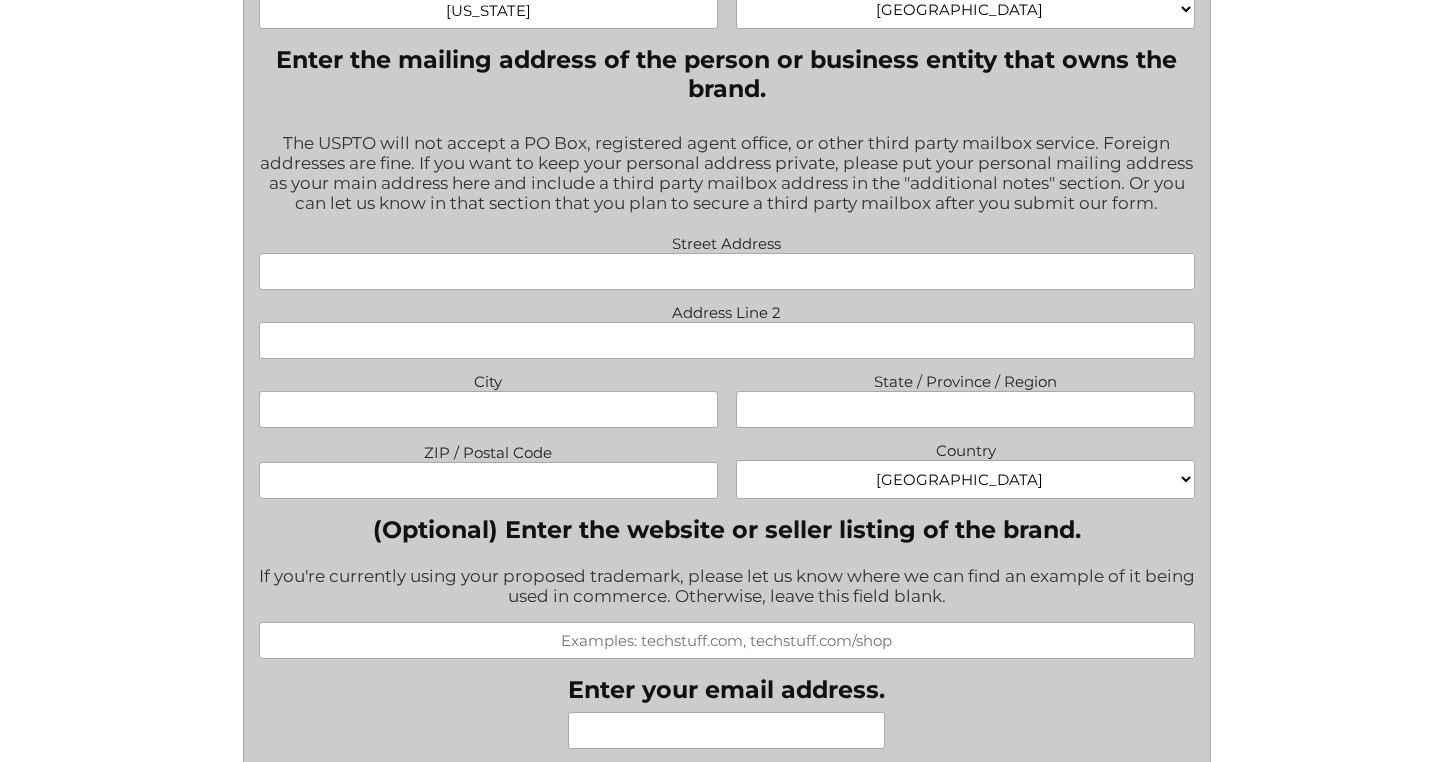 click on "Street Address" at bounding box center [727, 271] 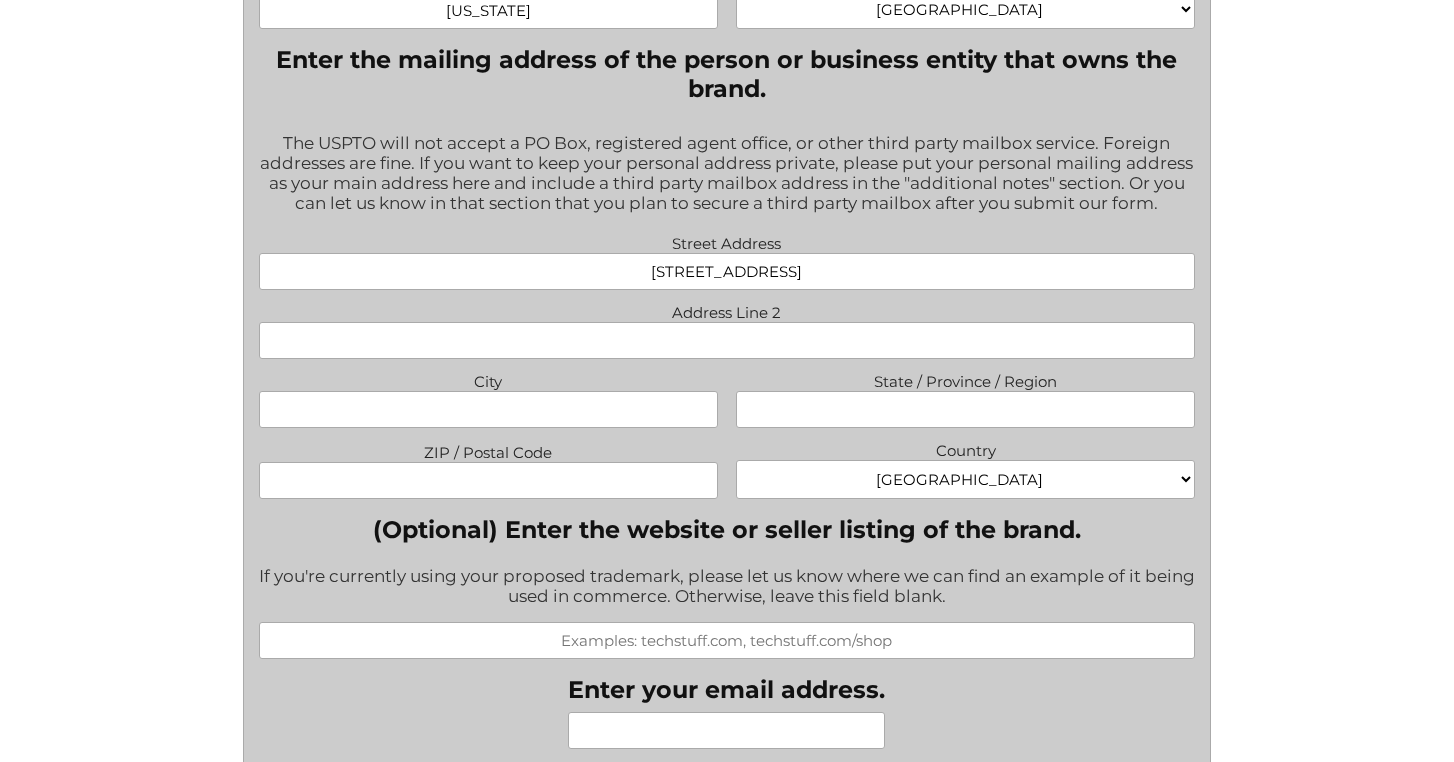 type on "[STREET_ADDRESS]" 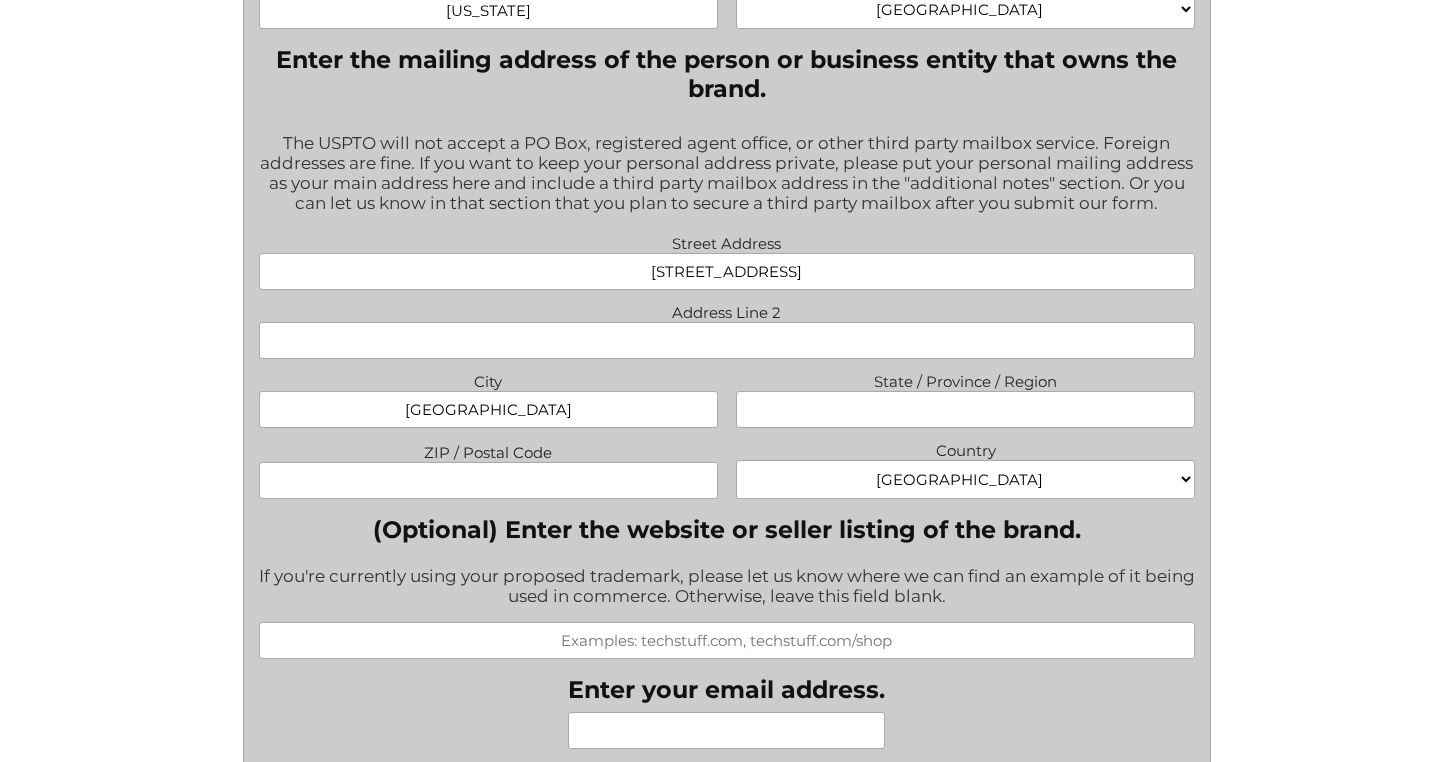 type on "[GEOGRAPHIC_DATA]" 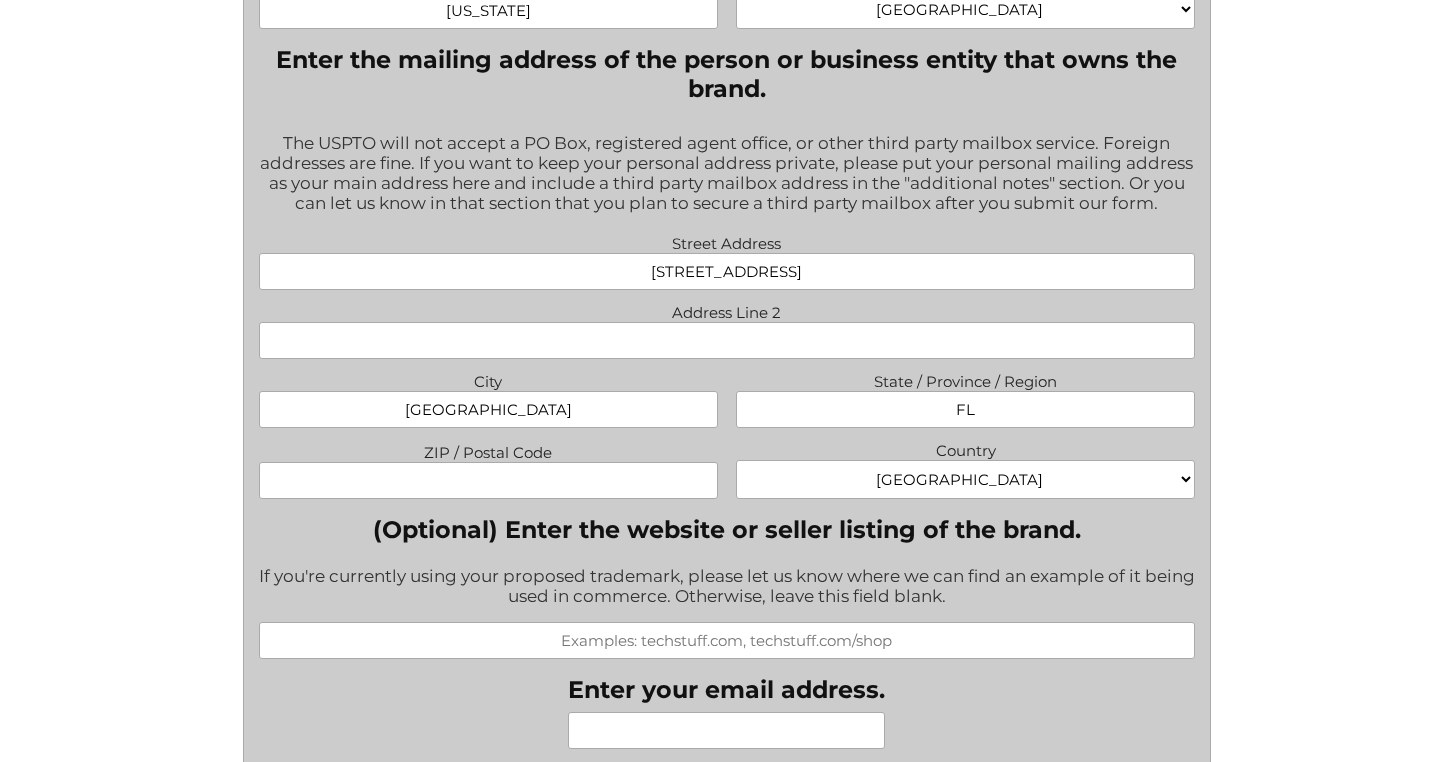 type on "FL" 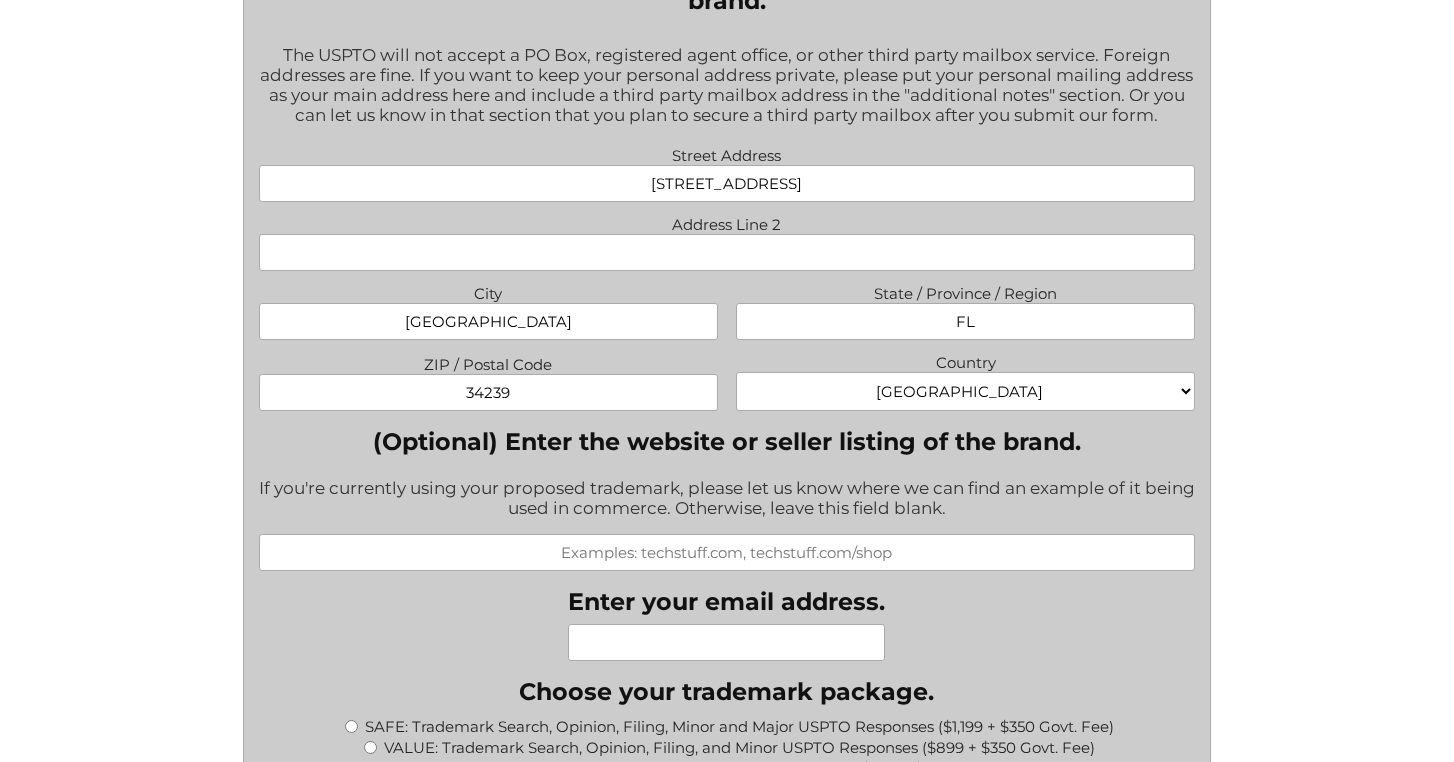 scroll, scrollTop: 1678, scrollLeft: 0, axis: vertical 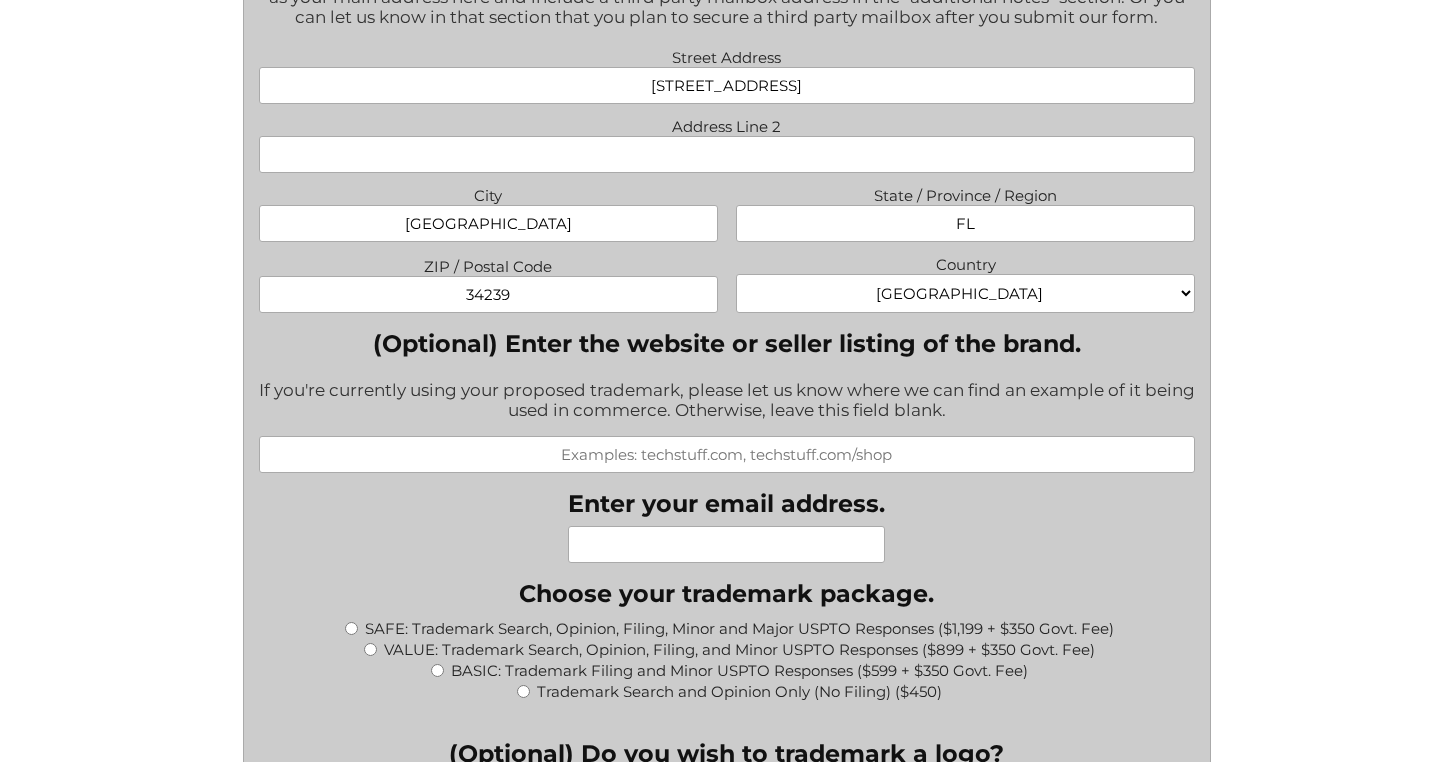 type on "34239" 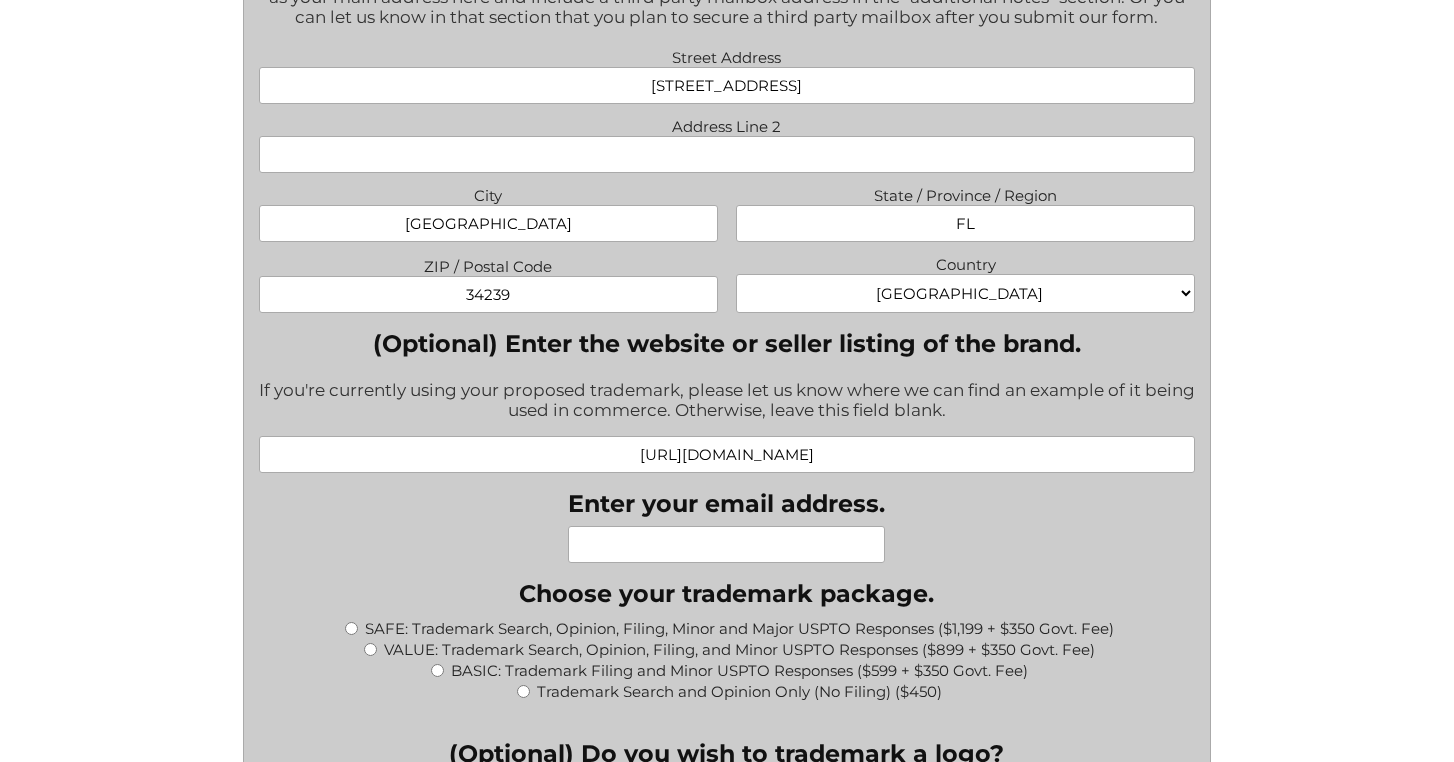 type on "[URL][DOMAIN_NAME]" 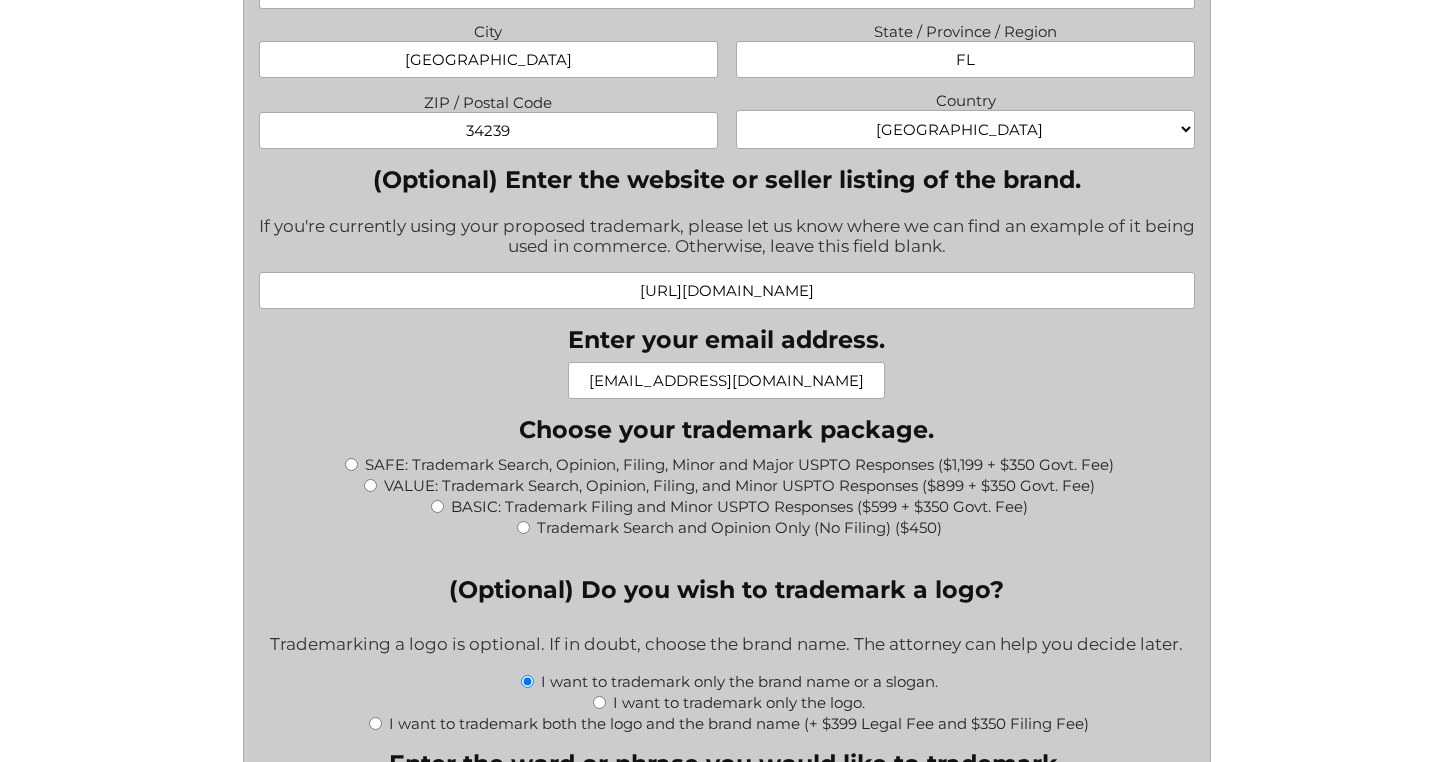 scroll, scrollTop: 1847, scrollLeft: 0, axis: vertical 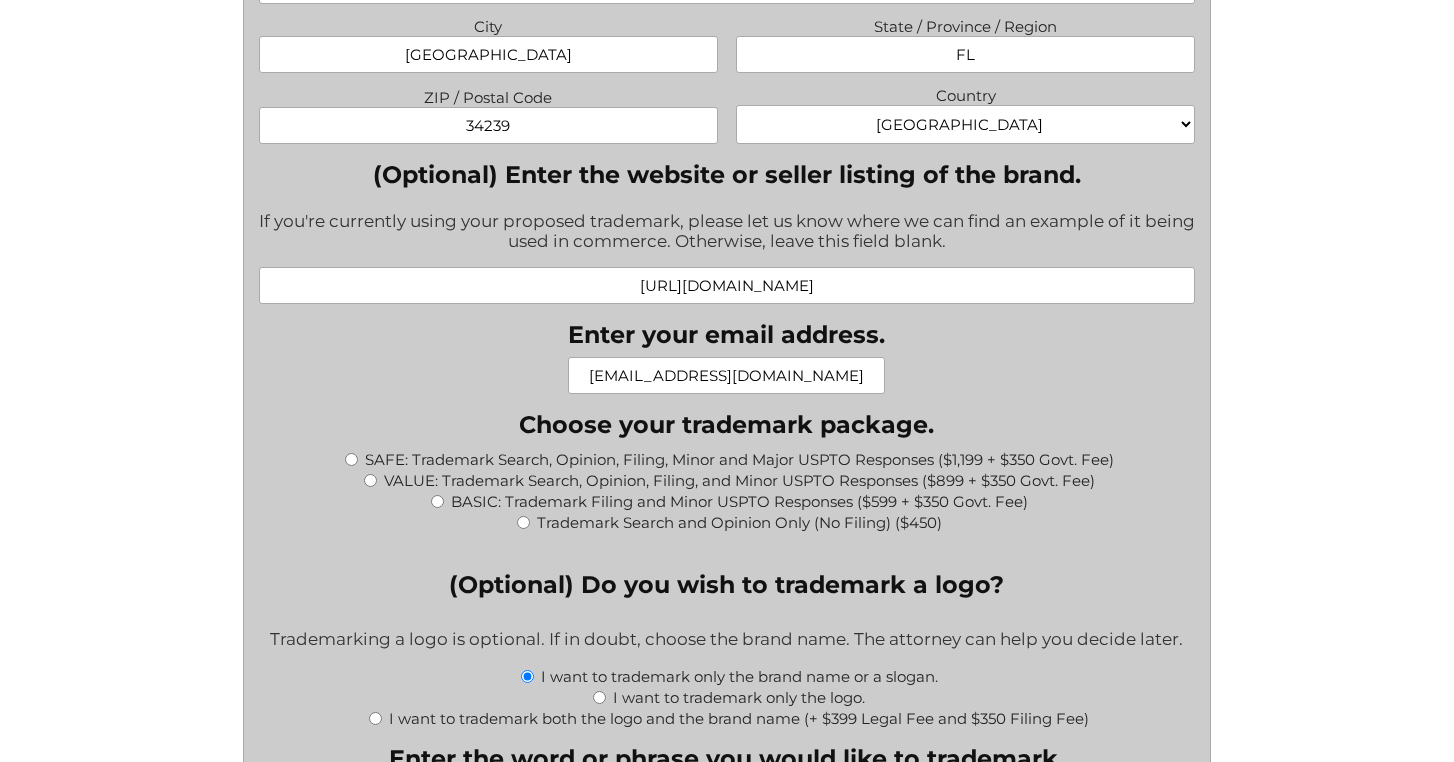 type on "[EMAIL_ADDRESS][DOMAIN_NAME]" 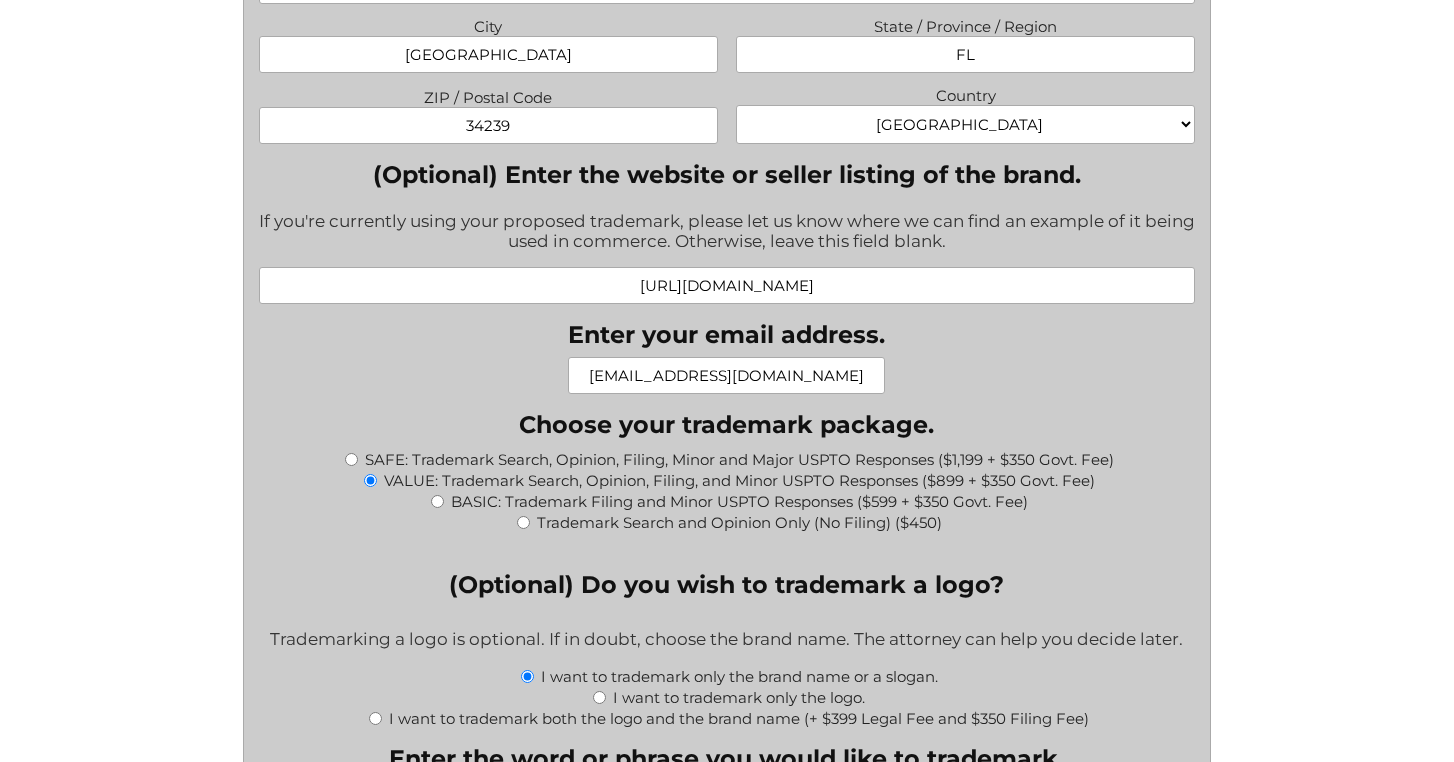 type on "$1,249.00" 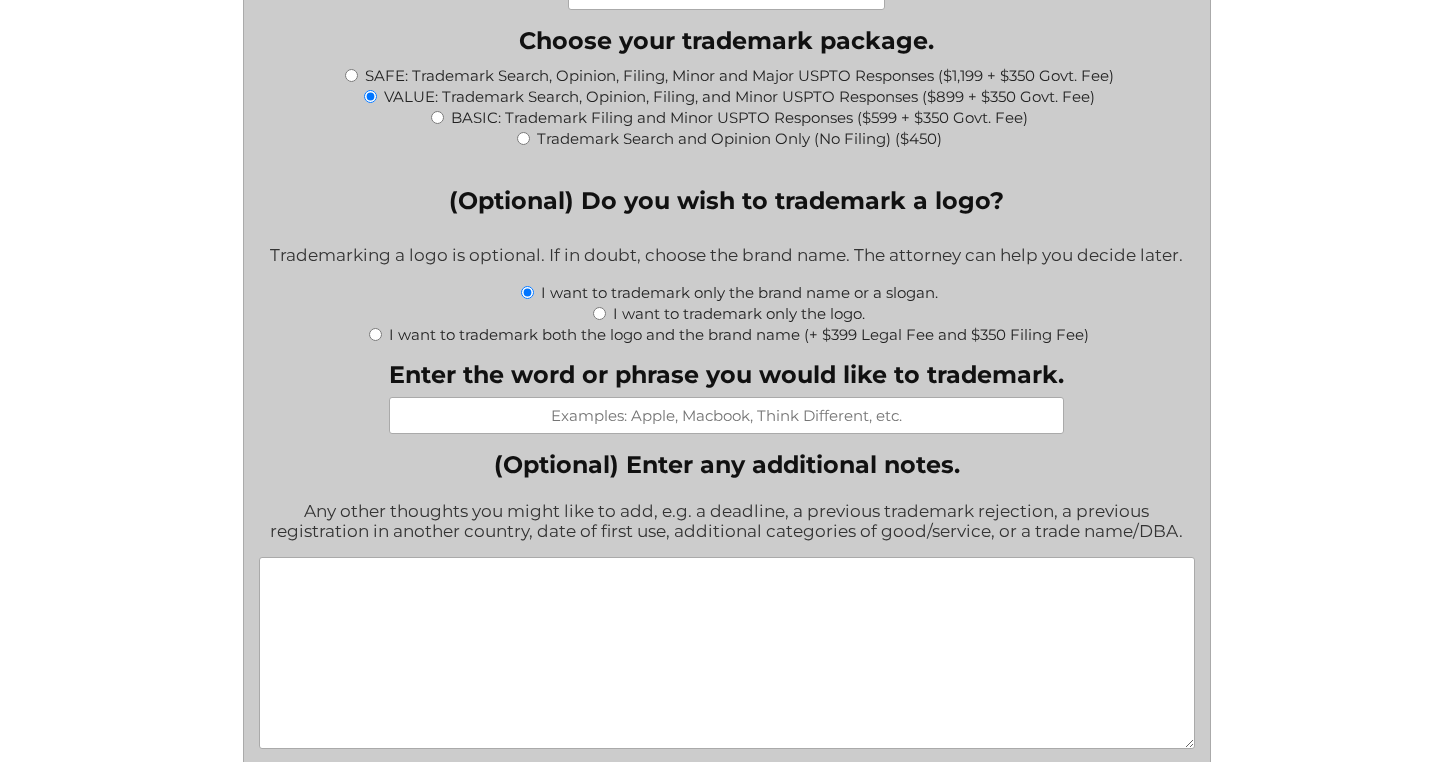scroll, scrollTop: 2234, scrollLeft: 0, axis: vertical 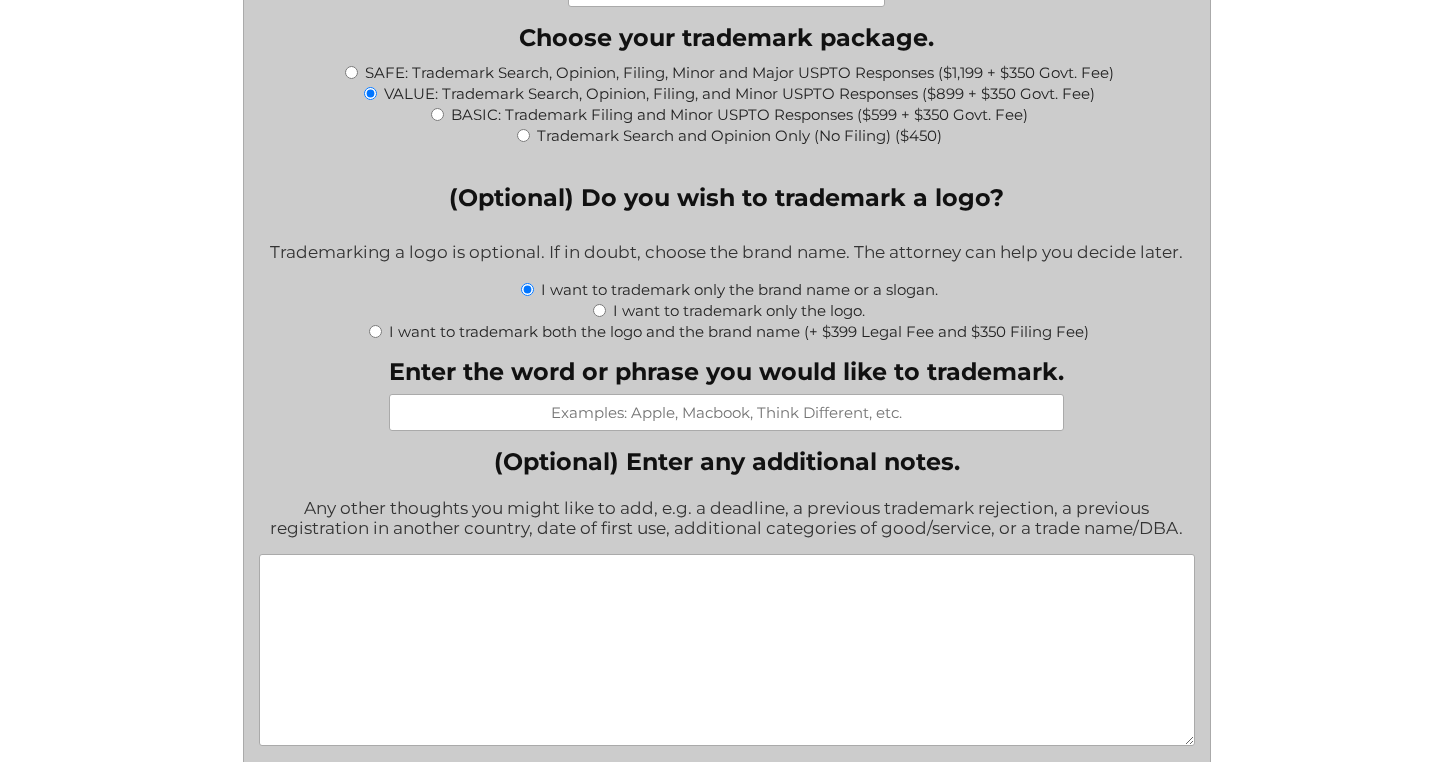 click on "I want to trademark both the logo and the brand name (+ $399 Legal Fee and $350 Filing Fee)" at bounding box center [375, 331] 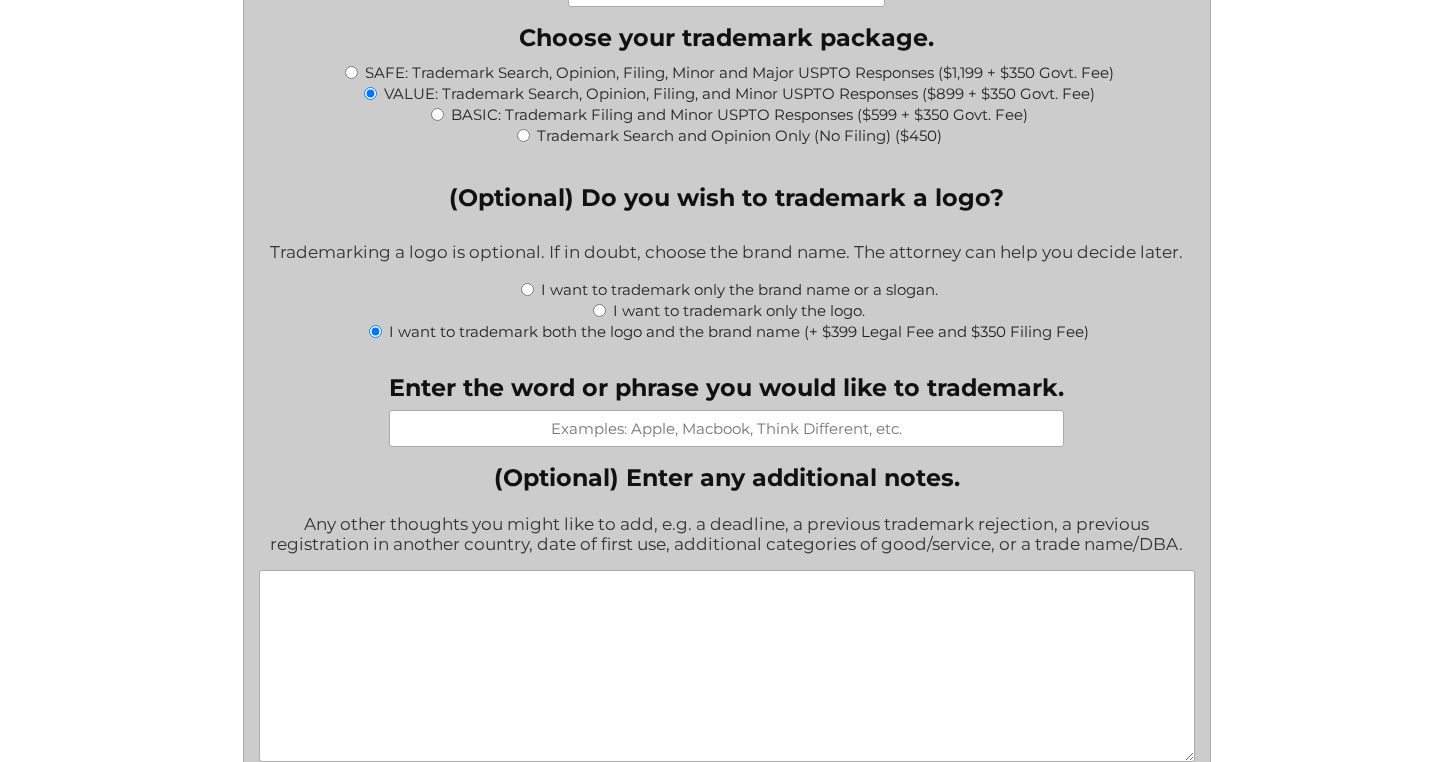 type on "$1,998.00" 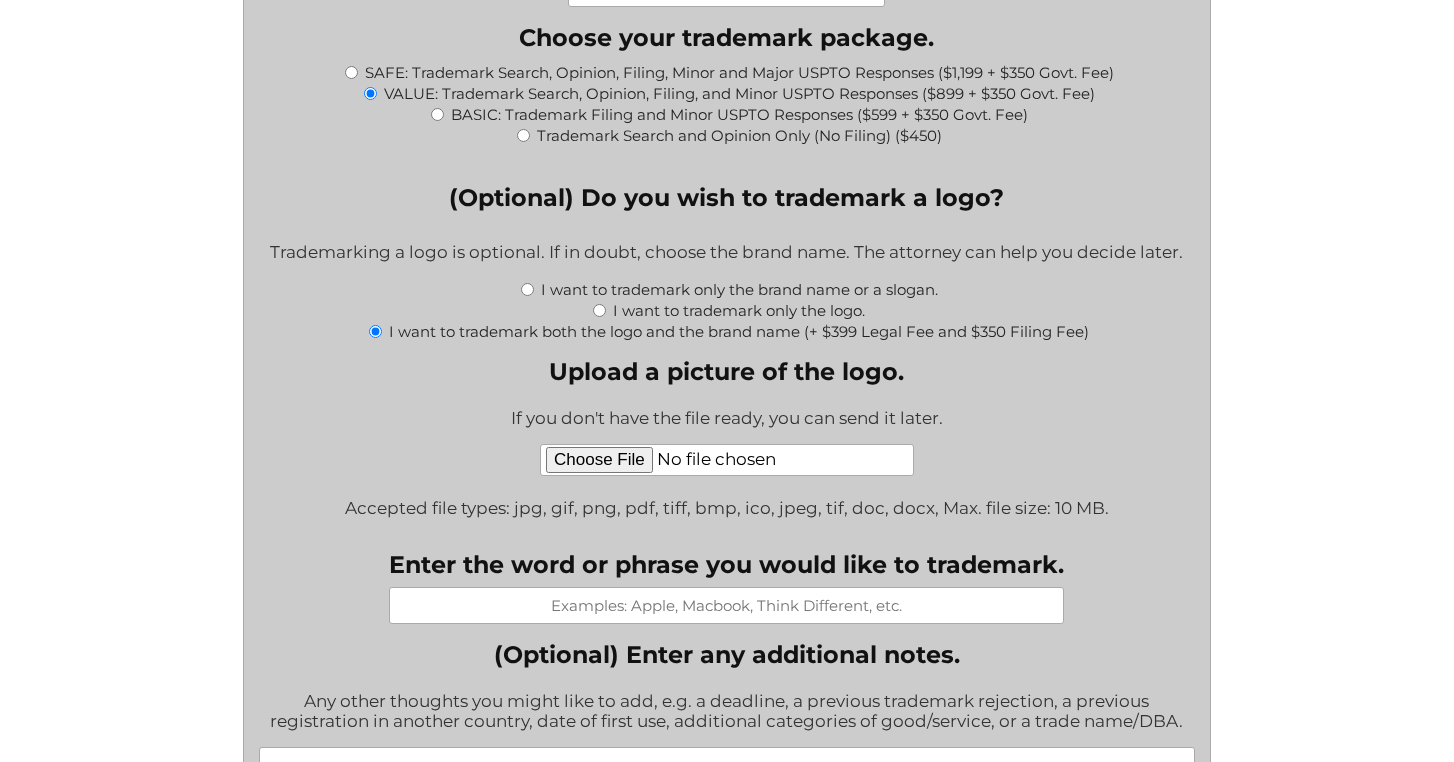 click on "Upload a picture of the logo." at bounding box center [727, 460] 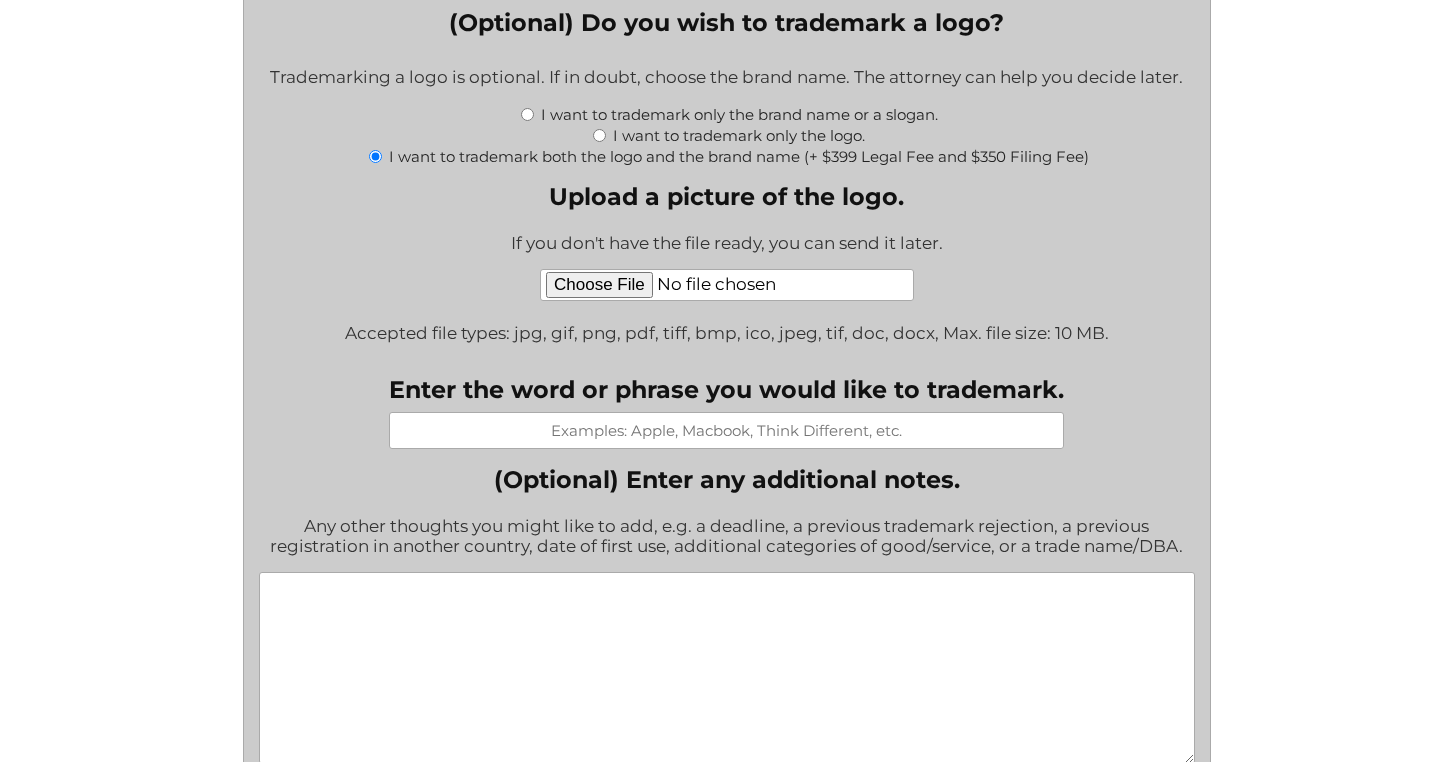 scroll, scrollTop: 2415, scrollLeft: 0, axis: vertical 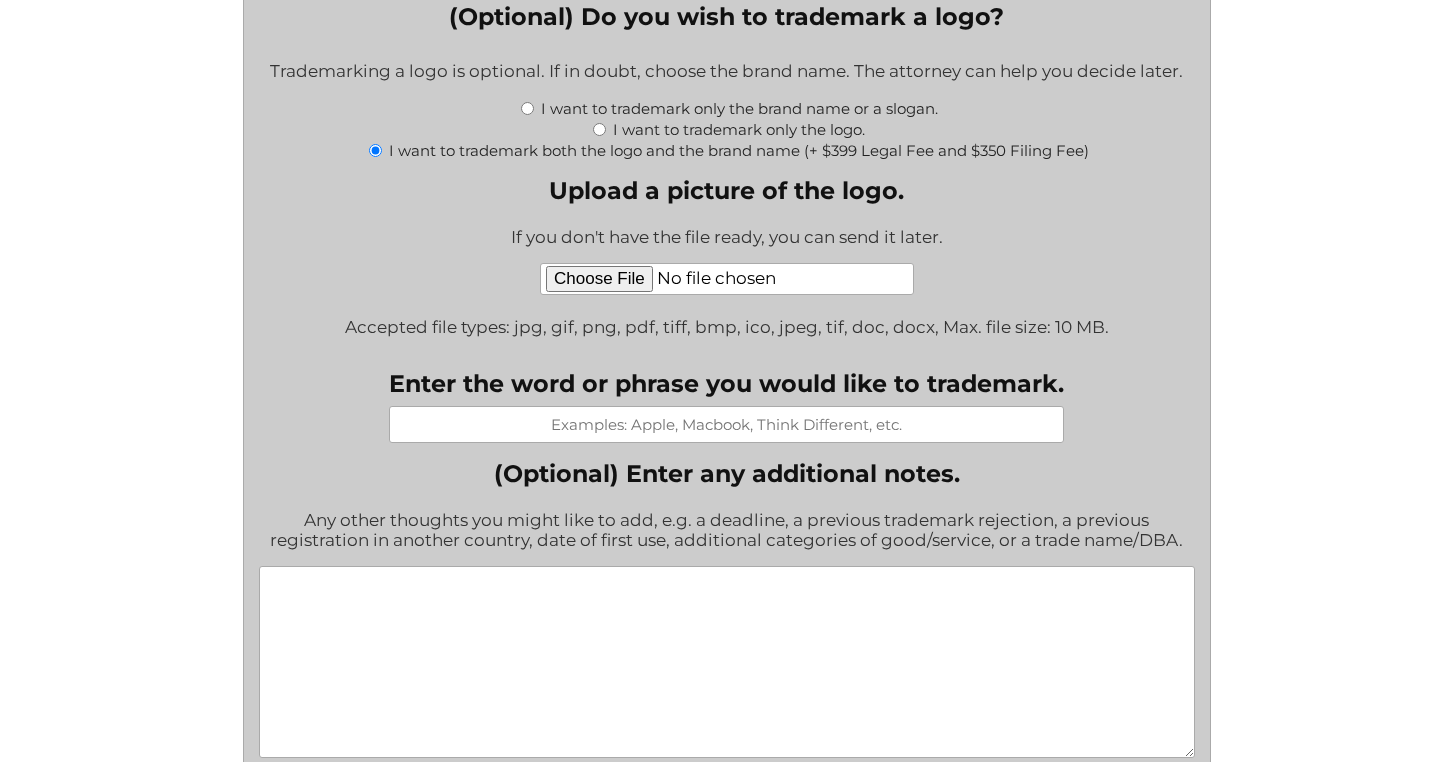 click on "Enter the word or phrase you would like to trademark." at bounding box center (726, 424) 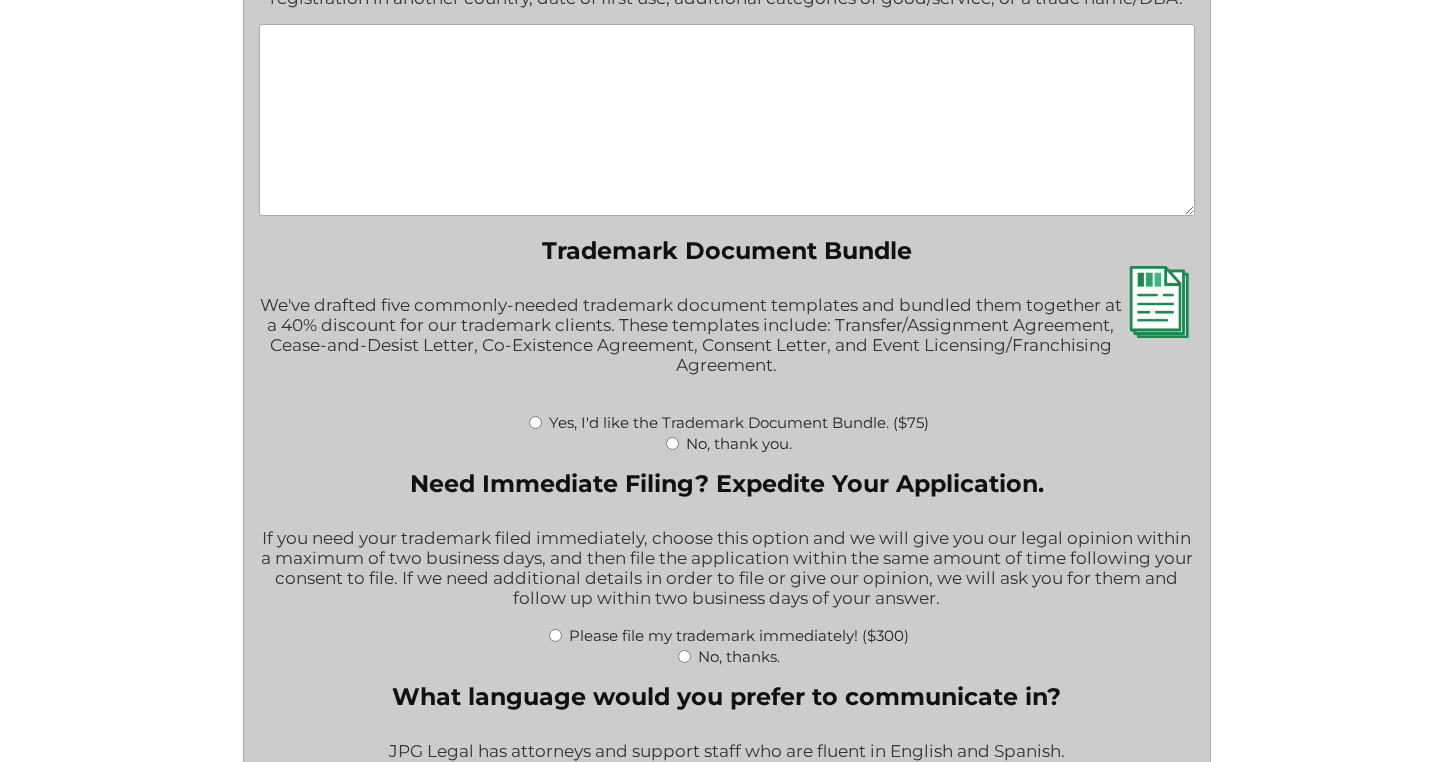 scroll, scrollTop: 2958, scrollLeft: 0, axis: vertical 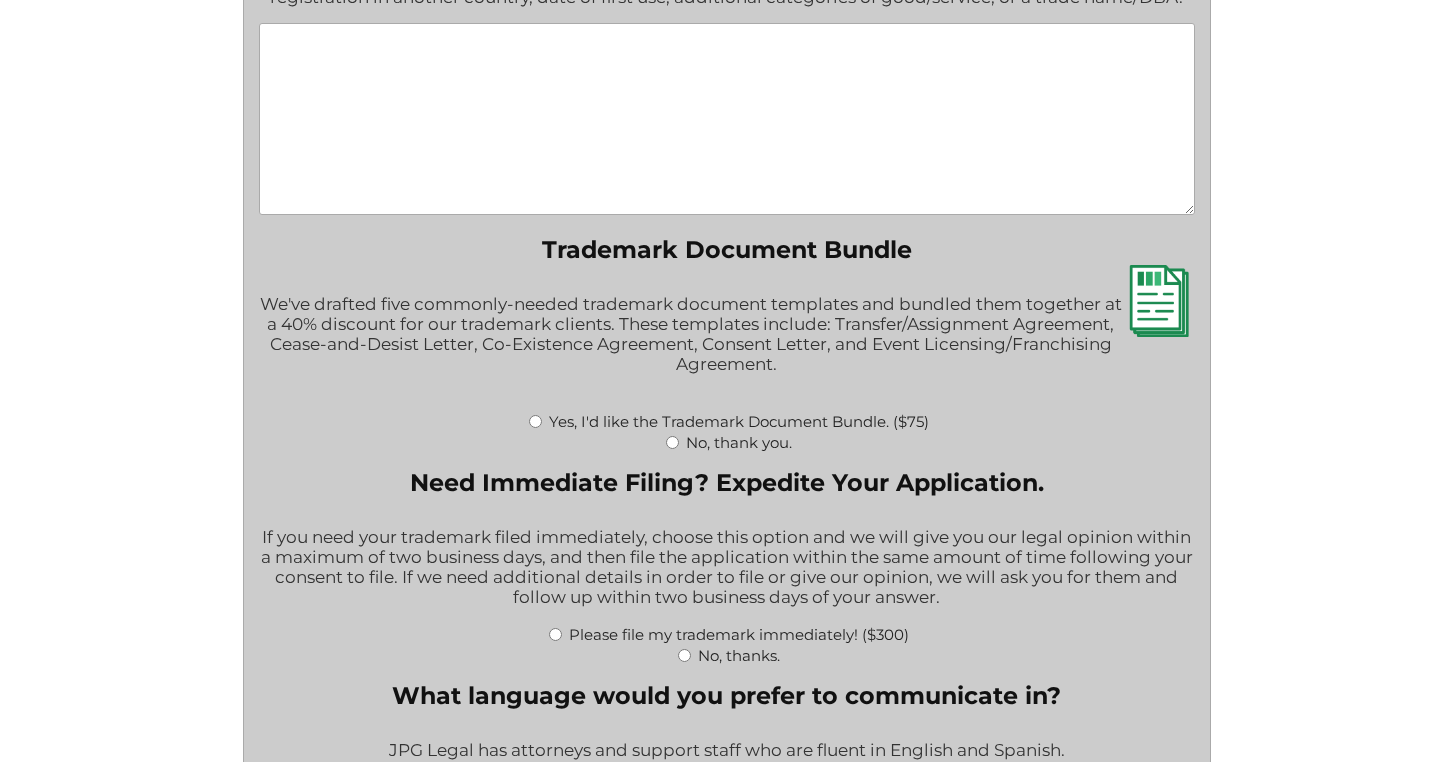 type on "FISHCYCLINE" 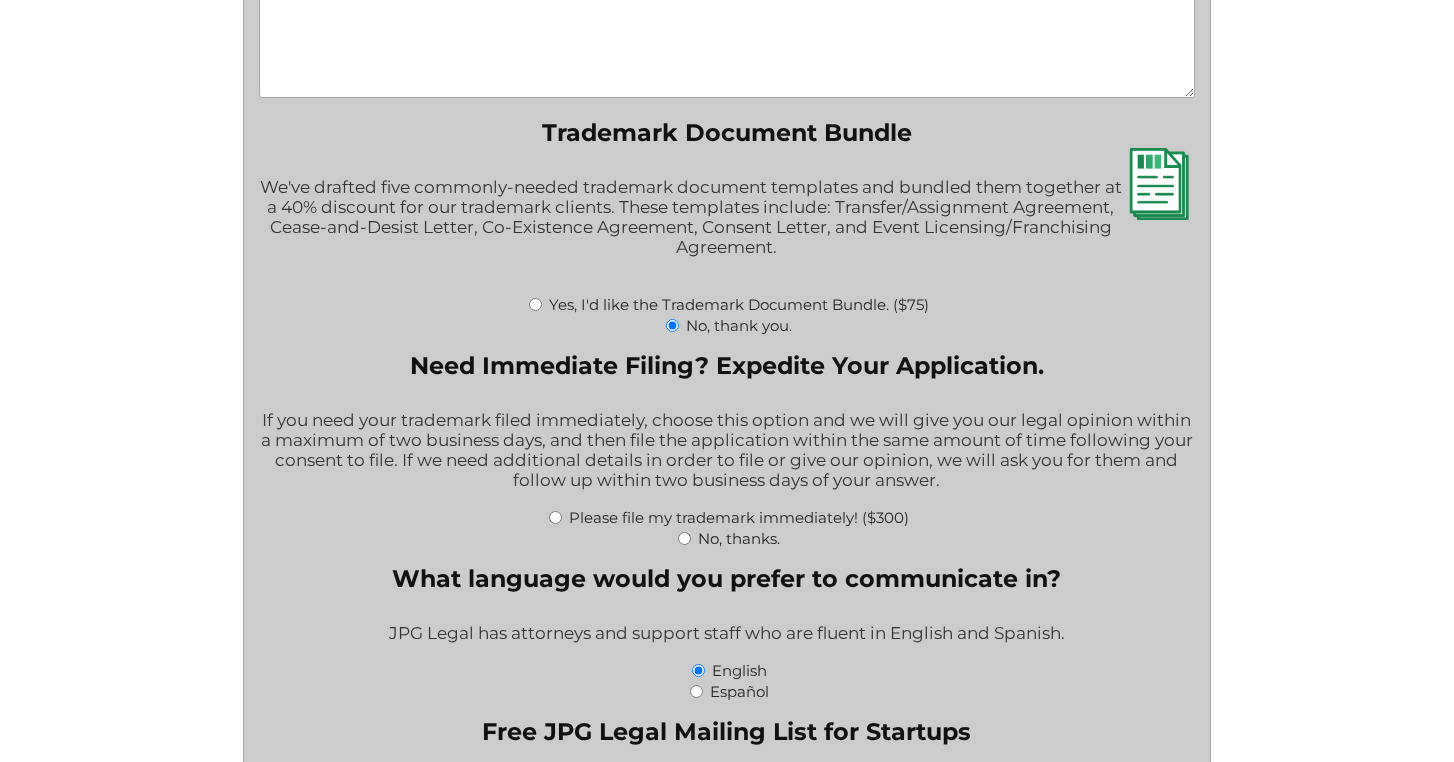 scroll, scrollTop: 3085, scrollLeft: 0, axis: vertical 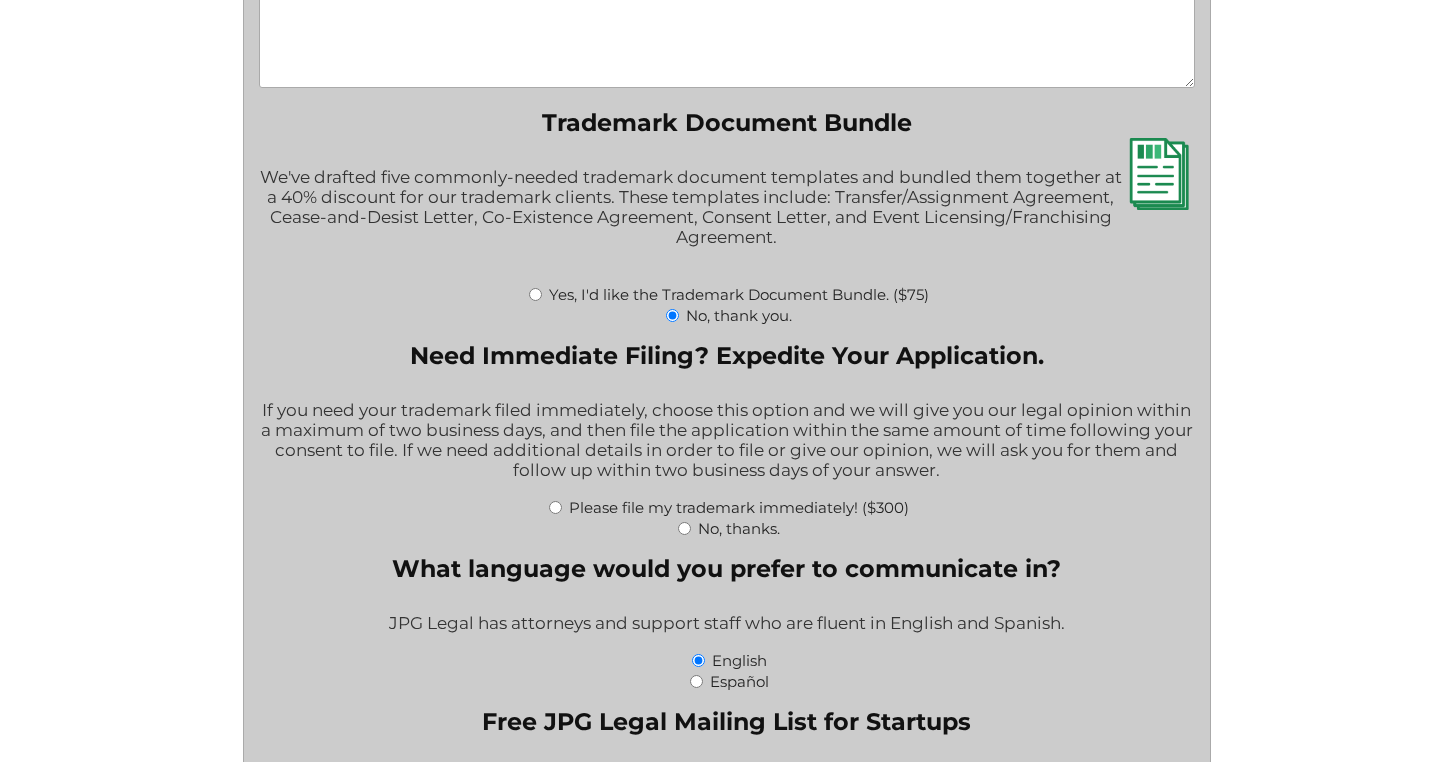 click on "No, thanks." at bounding box center [684, 528] 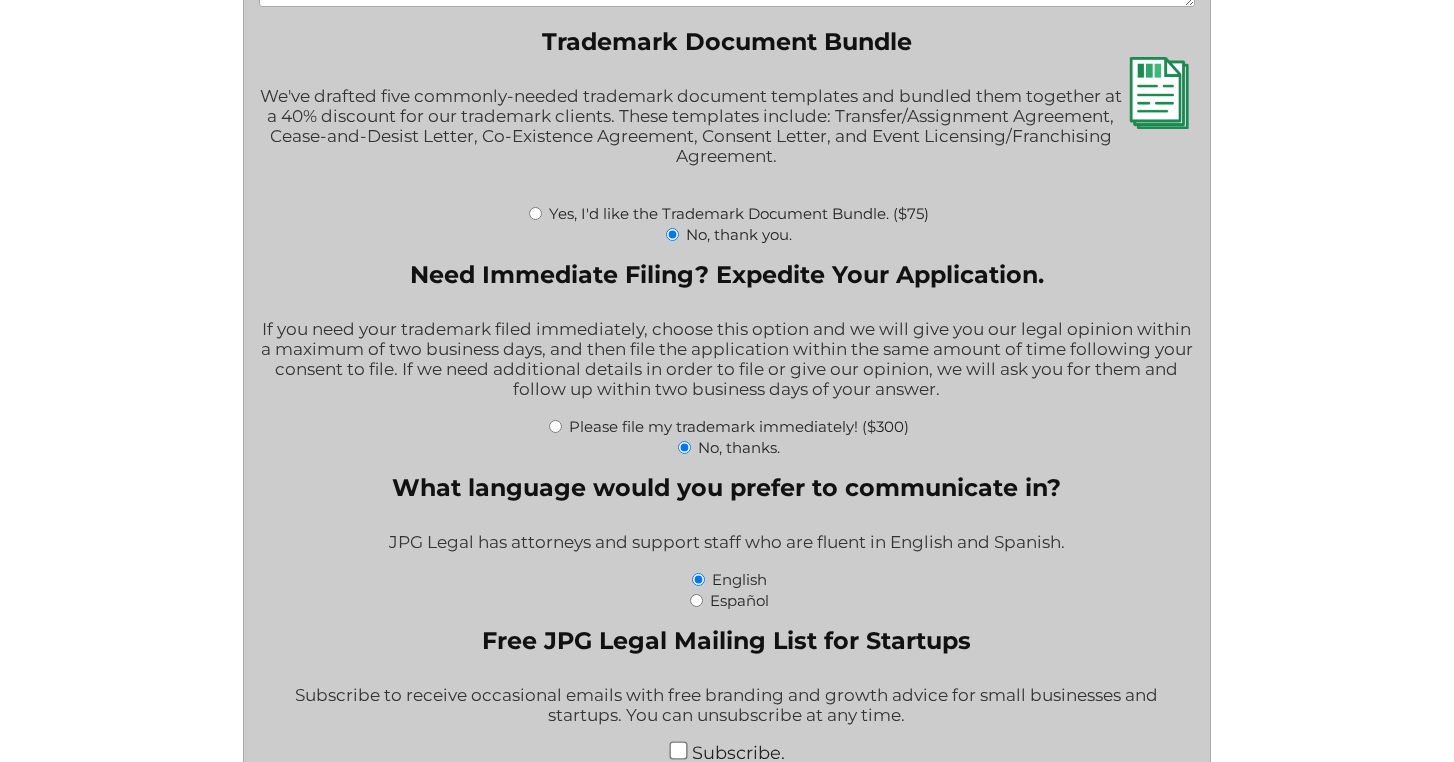 scroll, scrollTop: 3148, scrollLeft: 0, axis: vertical 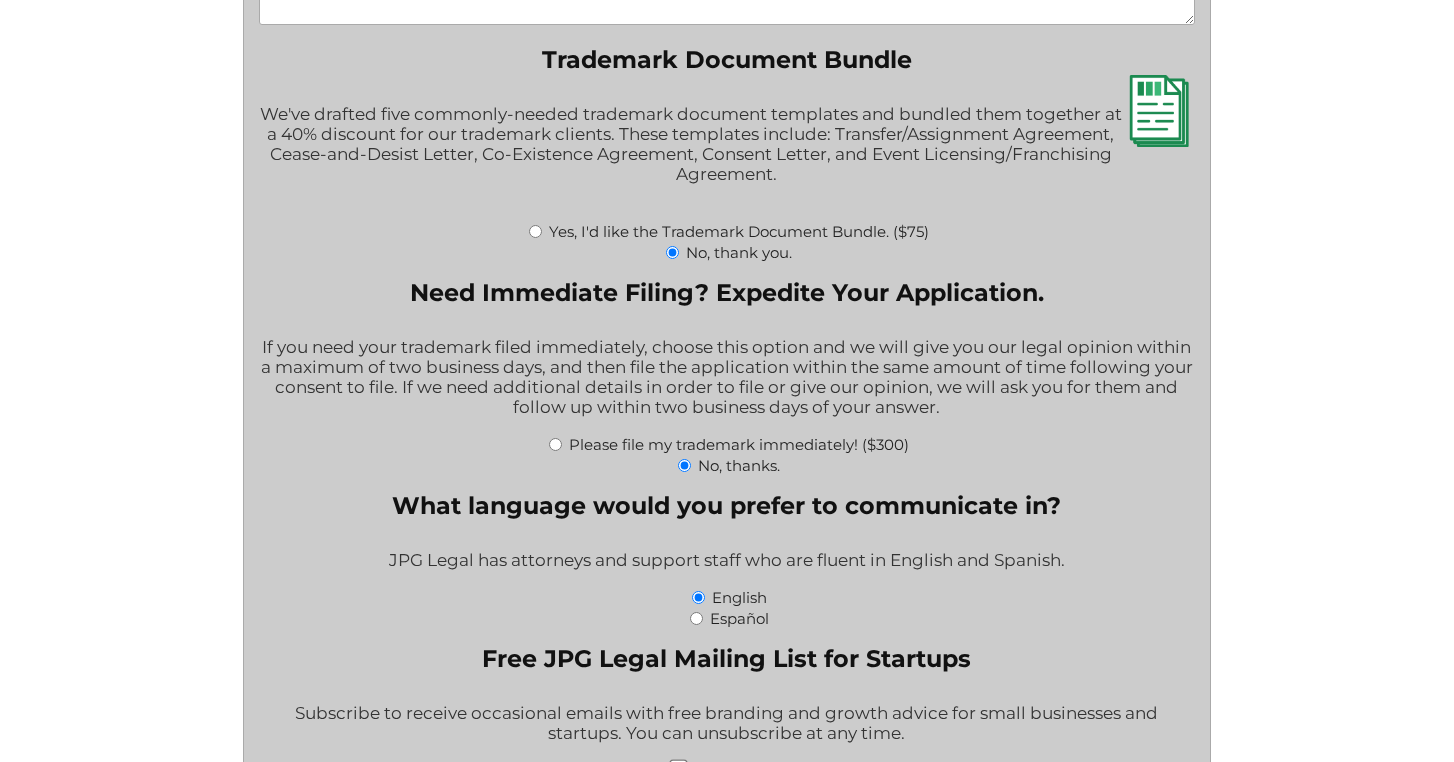 click on "Please file my trademark immediately! ($300)" at bounding box center [555, 444] 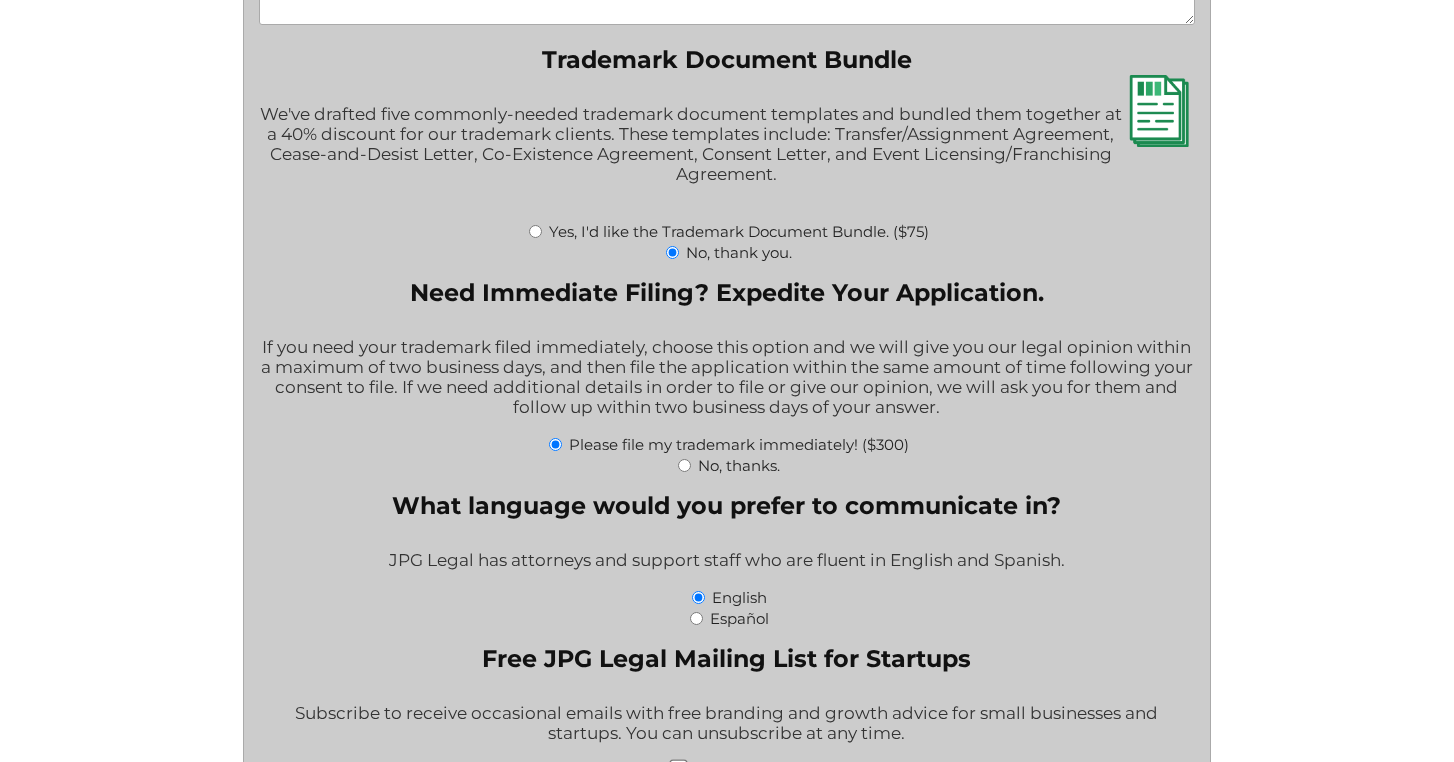 type on "$2,298.00" 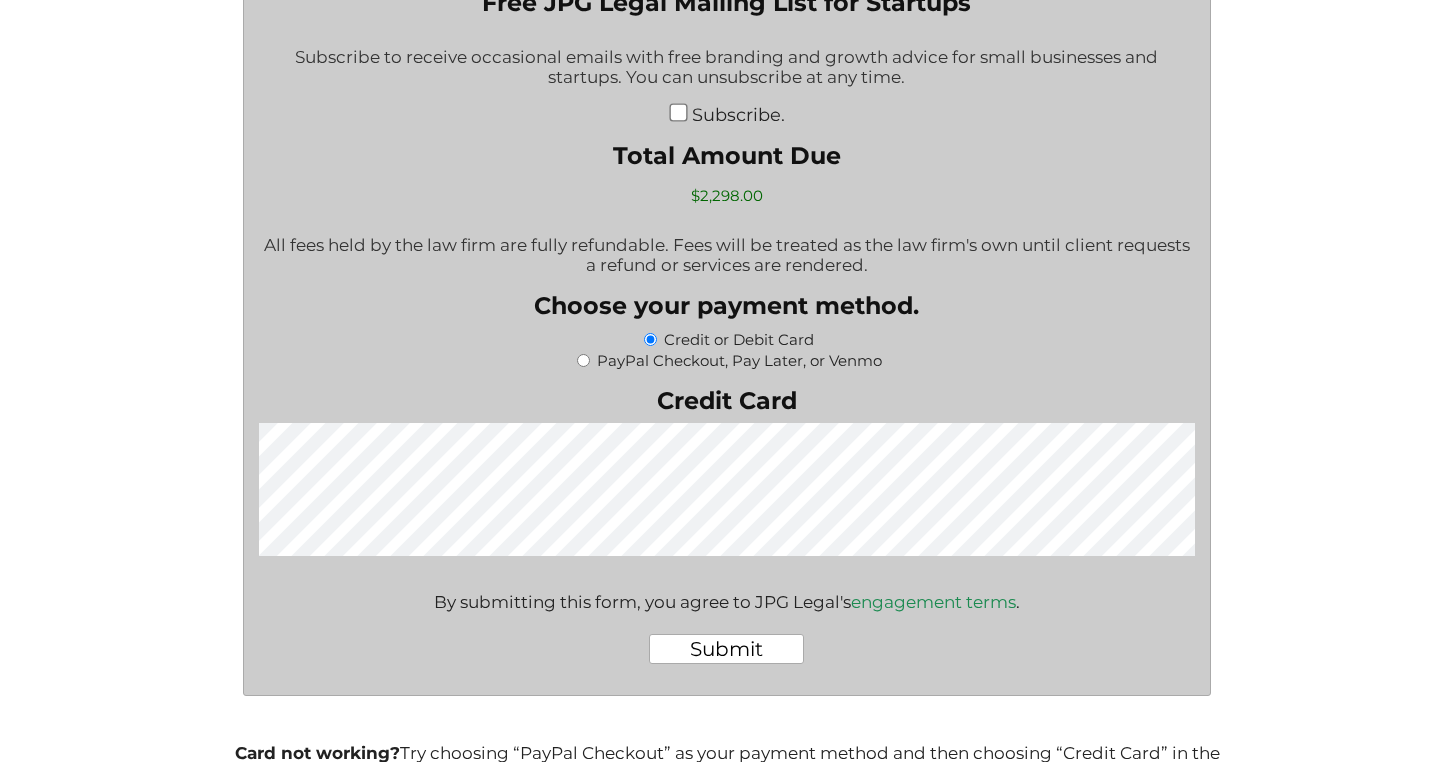 scroll, scrollTop: 3818, scrollLeft: 0, axis: vertical 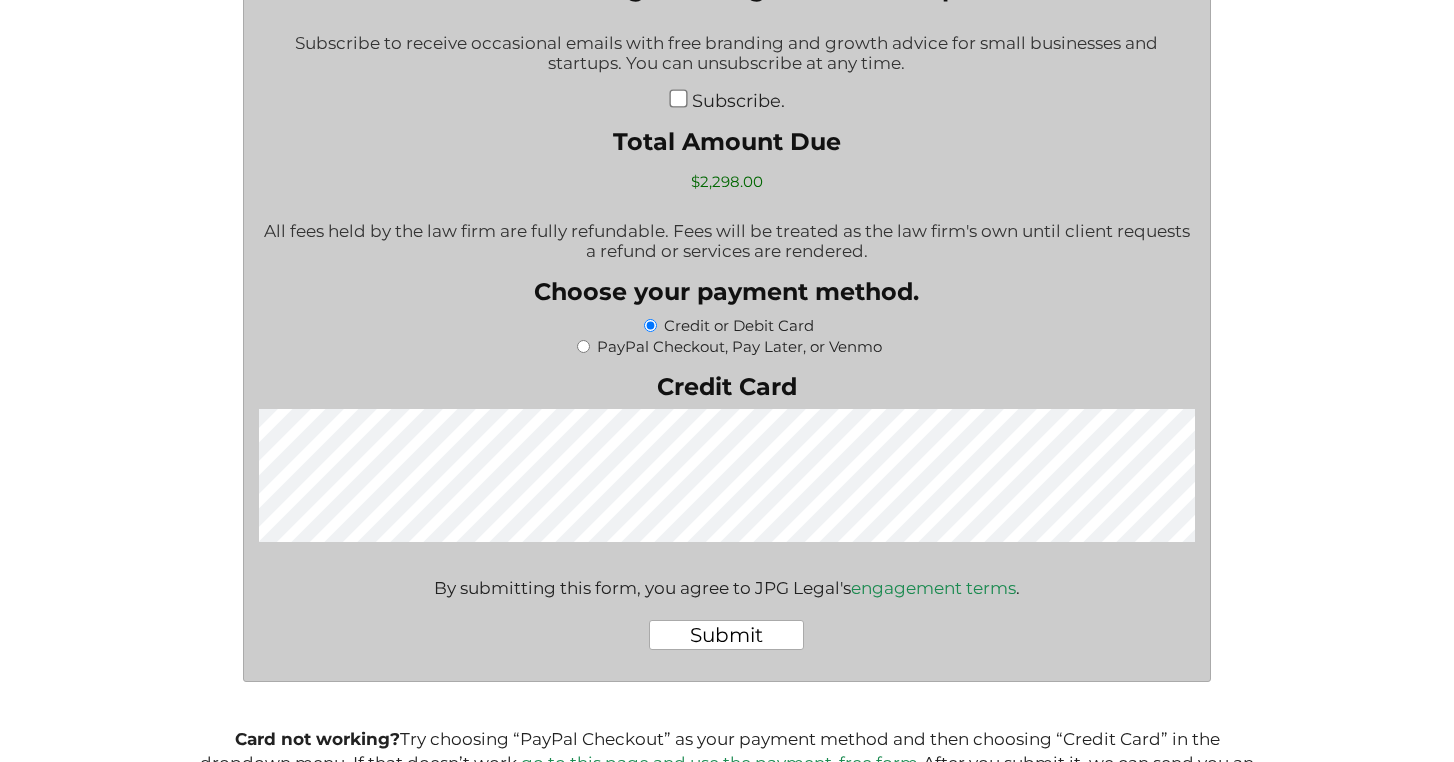 click on "What goods or services do you want the trademark for? Try to be specific if you can. "Tents and sleeping bags" is better than "outdoors equipment." P Is your product or service available to U.S. customers yet? If your product or service is not available to the U.S. yet, please put "No." Pre-sale products and Kickstarter campaigns should put "No." If the product is available, but not in association with your proposed trademark, you should put "No."
Yes.
No.
I'm not sure.
Are you filing for your trademark as an individual person(s) or as a business entity?
Filing as one or more individual persons.
Filing as a business entity.
If you haven't formed a business entity yet, but you plan to later, choose "individual person(s)." Enter the name of the person(s) or business entity that owns the brand. What type of business entity is it?" at bounding box center (727, -1337) 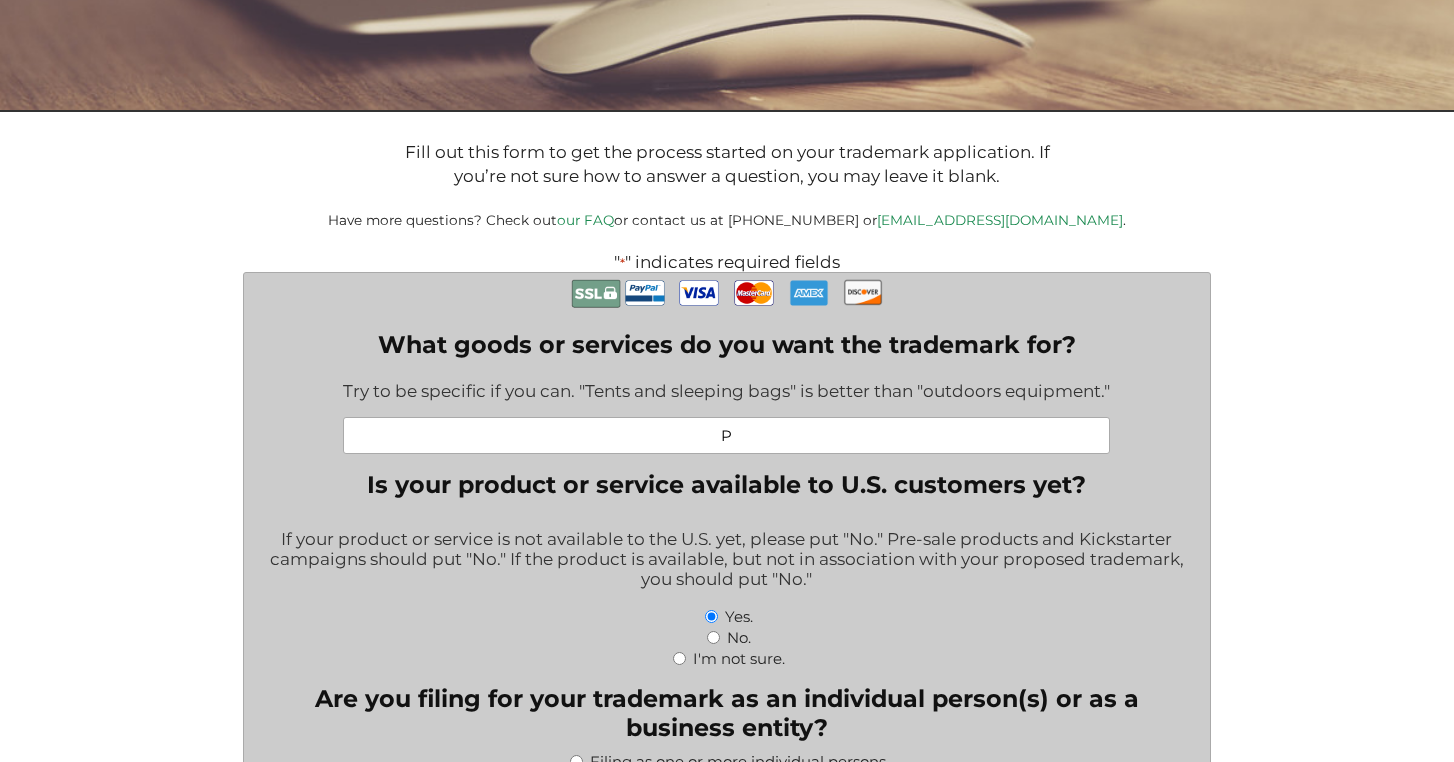 scroll, scrollTop: 265, scrollLeft: 0, axis: vertical 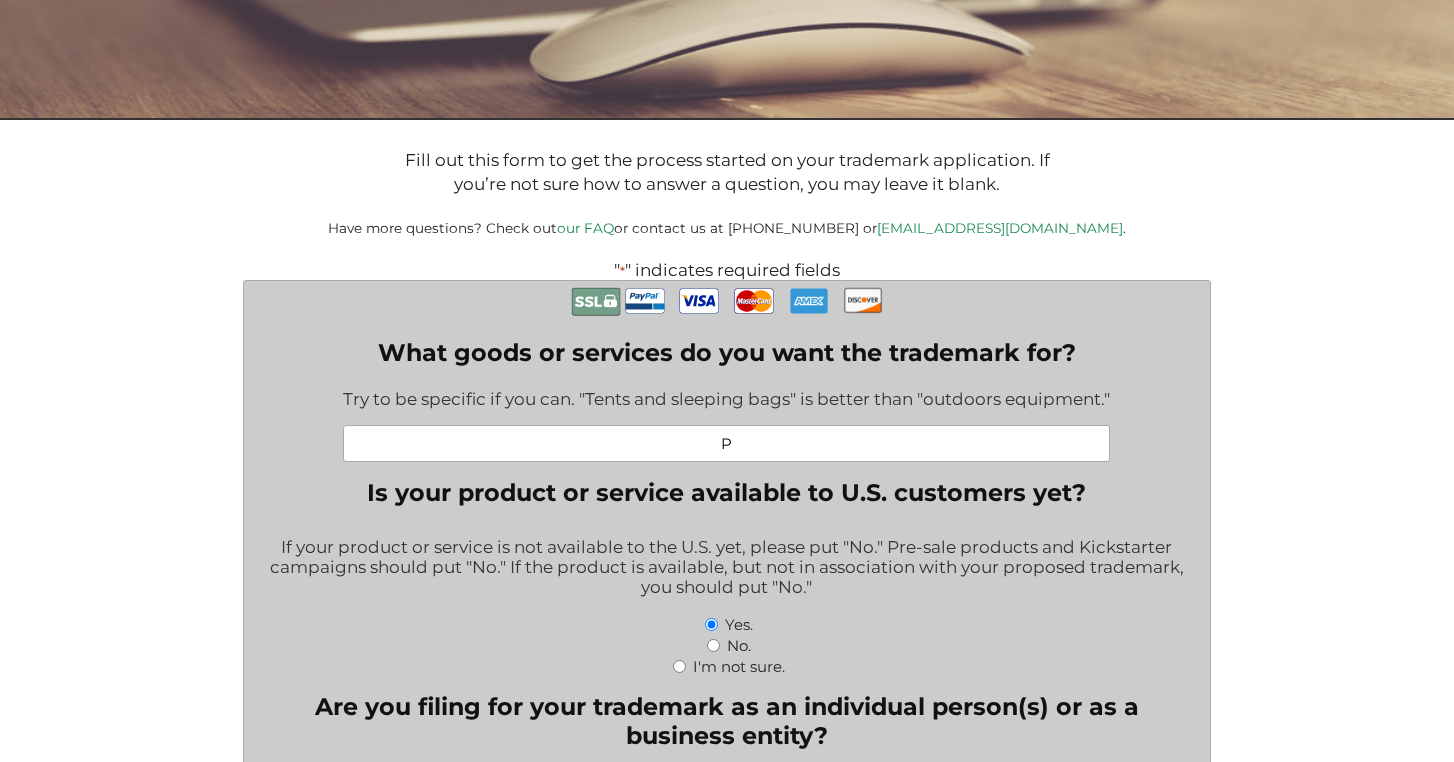 click on "P" at bounding box center [726, 443] 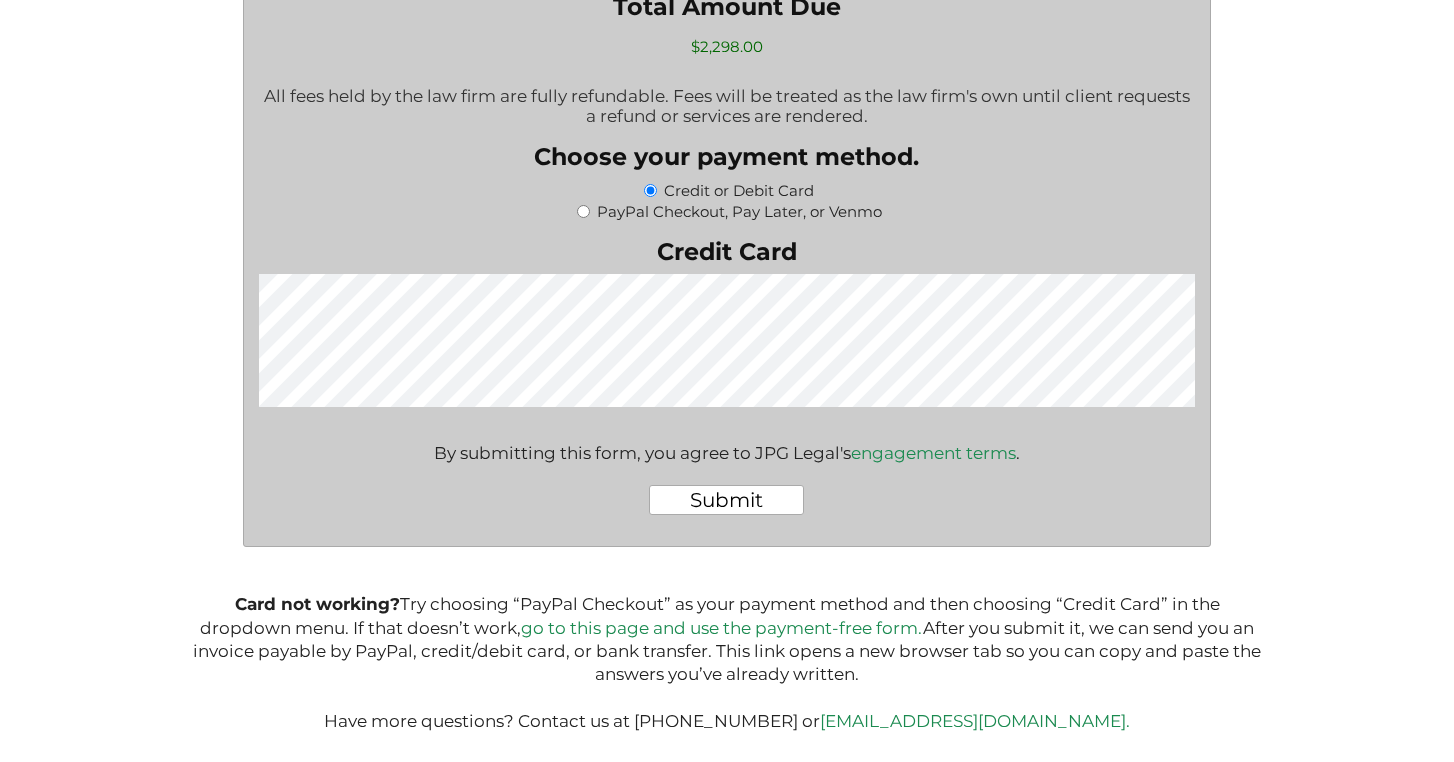 scroll, scrollTop: 4007, scrollLeft: 0, axis: vertical 